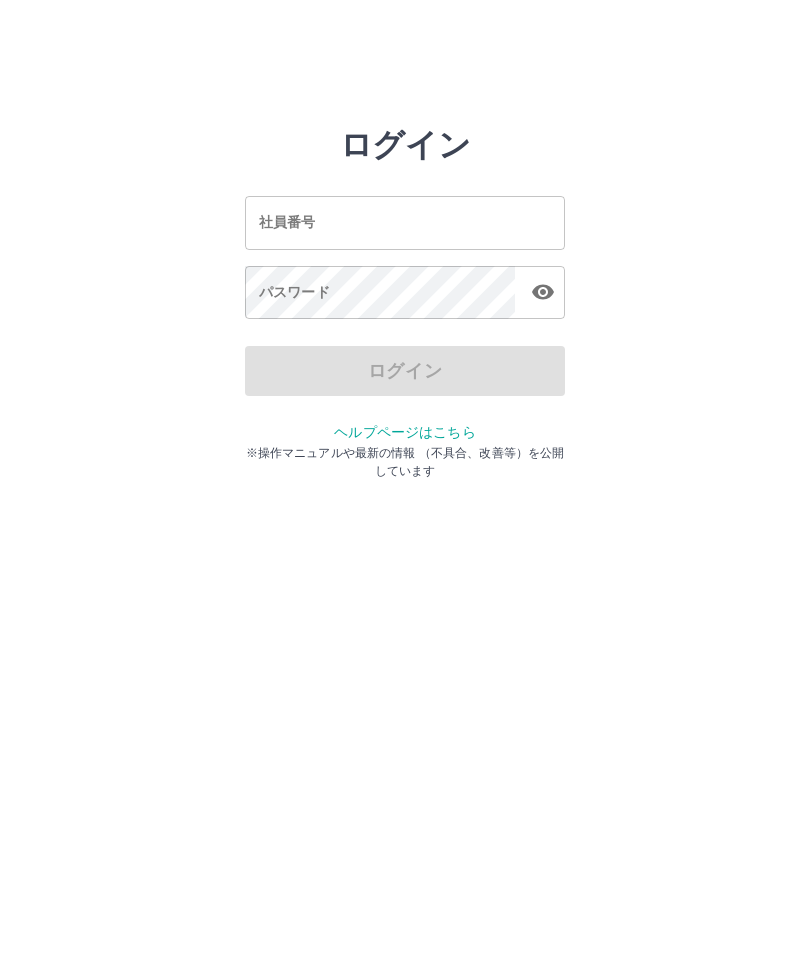 click on "ログイン 社員番号 社員番号 パスワード パスワード ログイン ヘルプページはこちら ※操作マニュアルや最新の情報 （不具合、改善等）を公開しています" at bounding box center [405, 223] 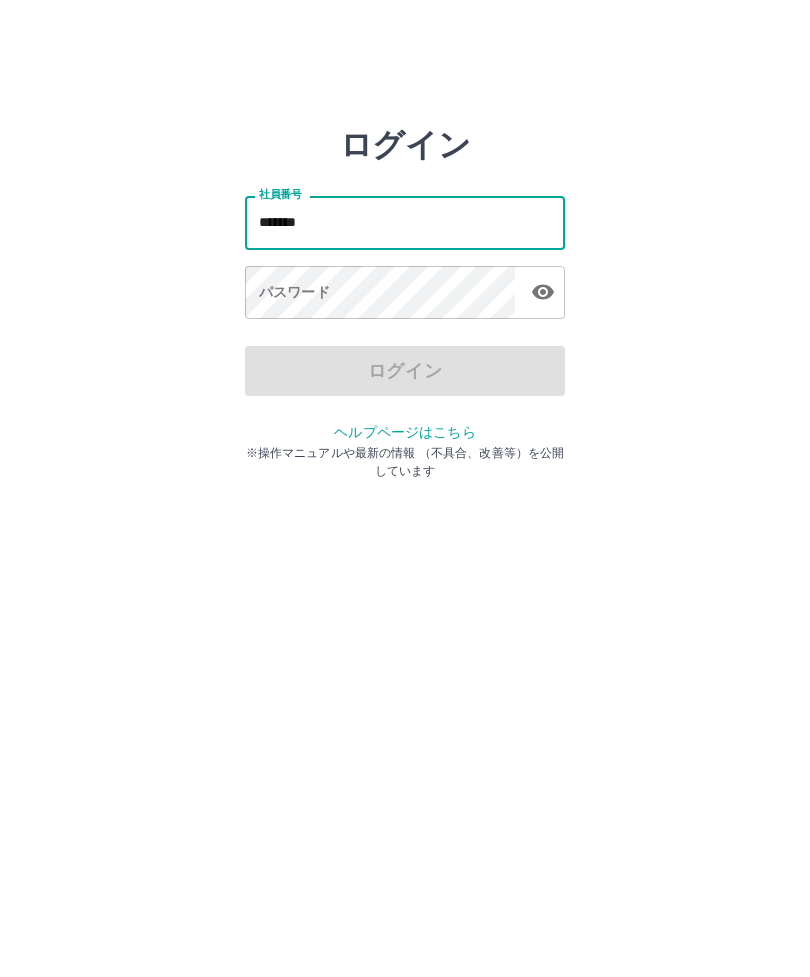 click on "パスワード パスワード" at bounding box center (405, 294) 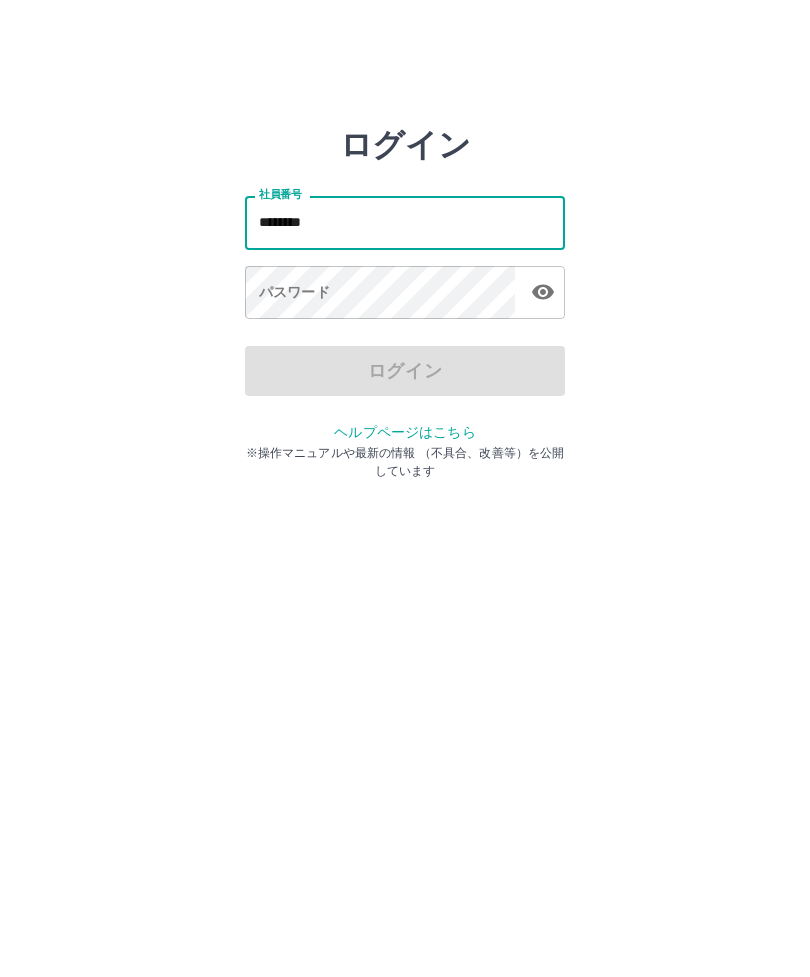 type on "*******" 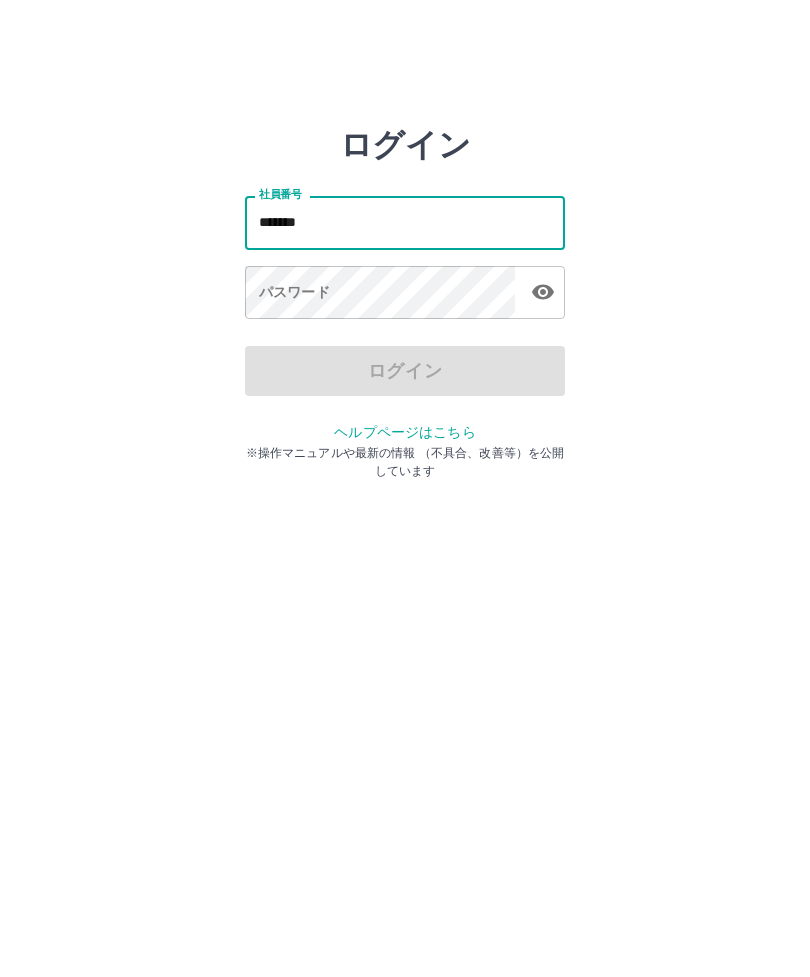 click on "パスワード パスワード" at bounding box center [405, 294] 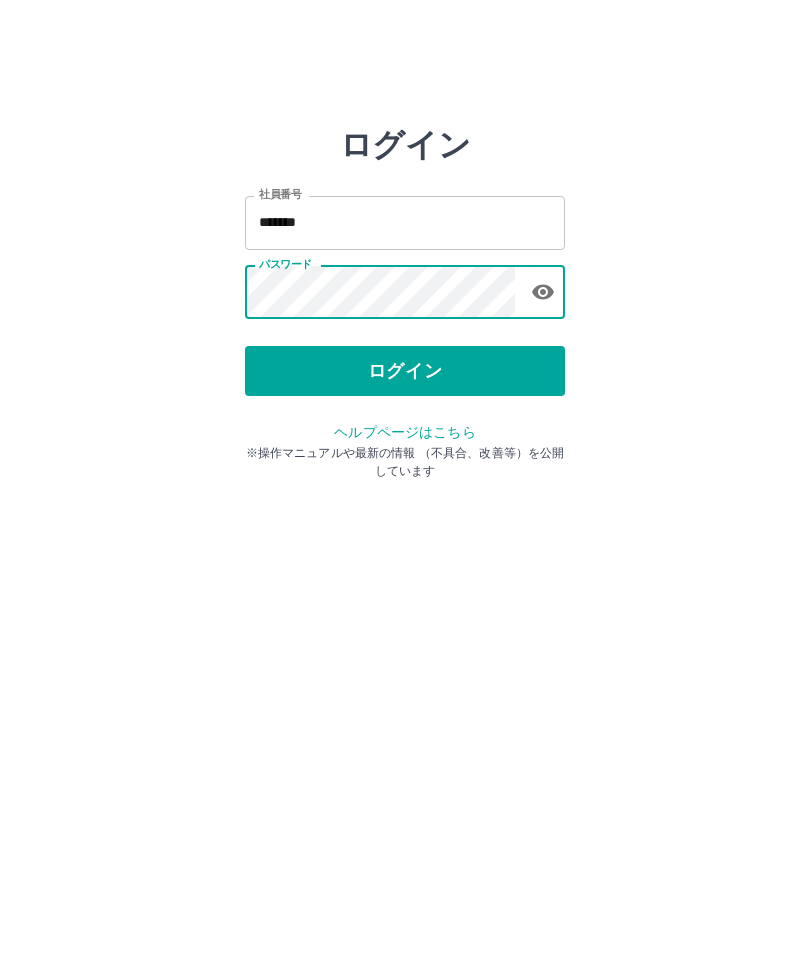 click on "ログイン" at bounding box center (405, 371) 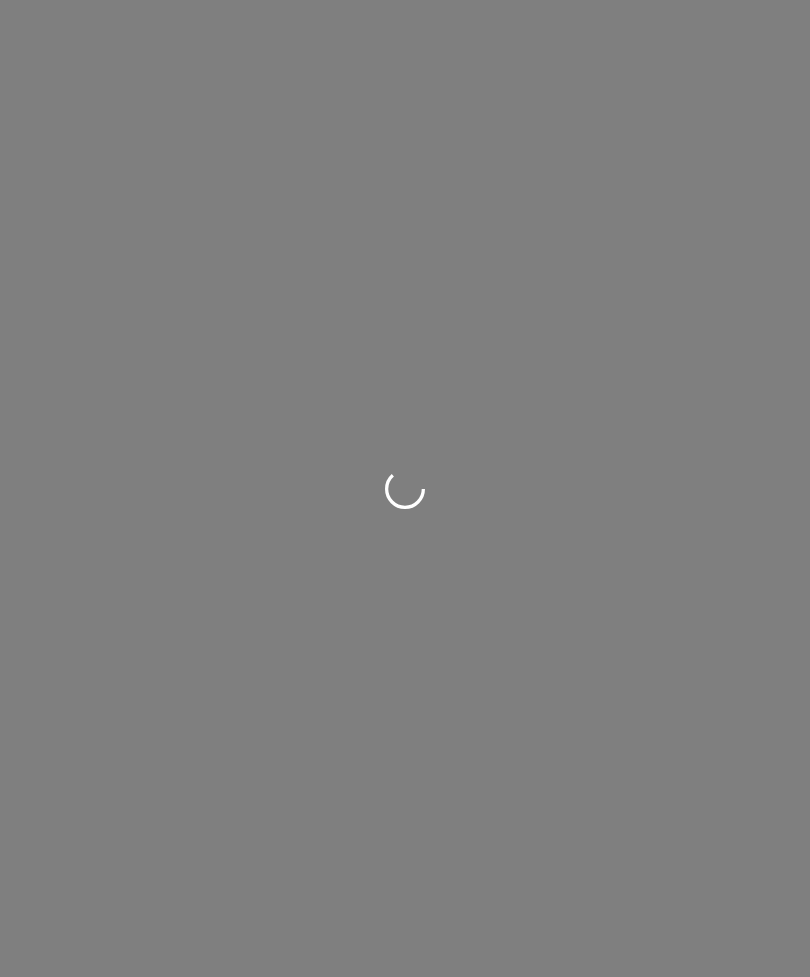 scroll, scrollTop: 0, scrollLeft: 0, axis: both 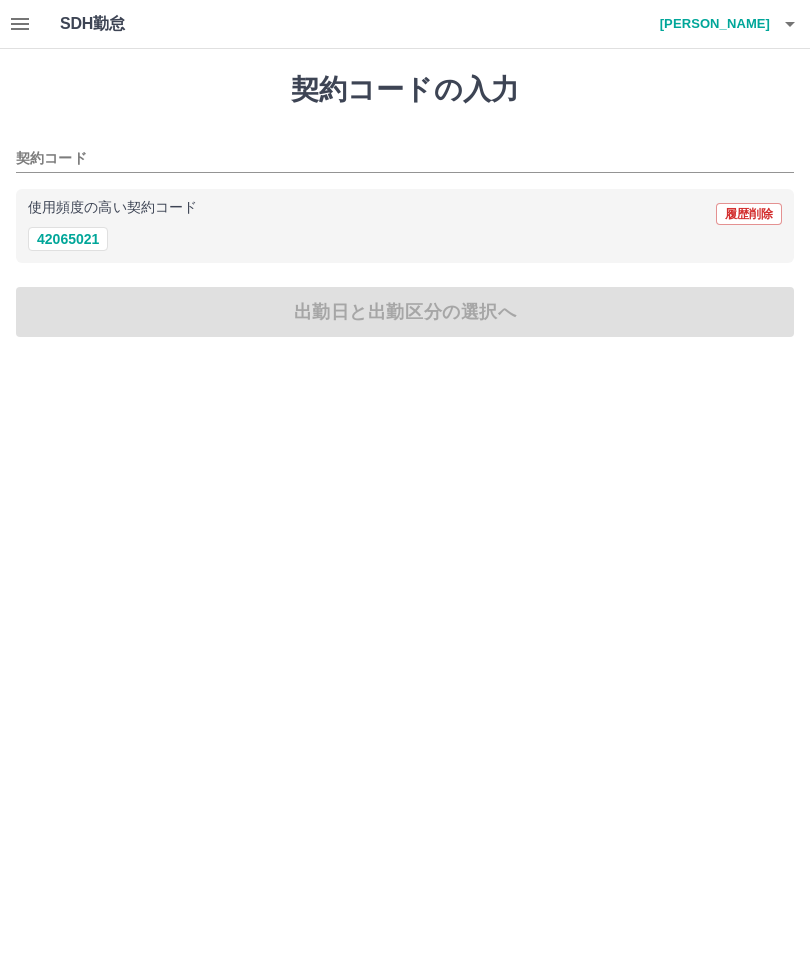 click on "42065021" at bounding box center (68, 239) 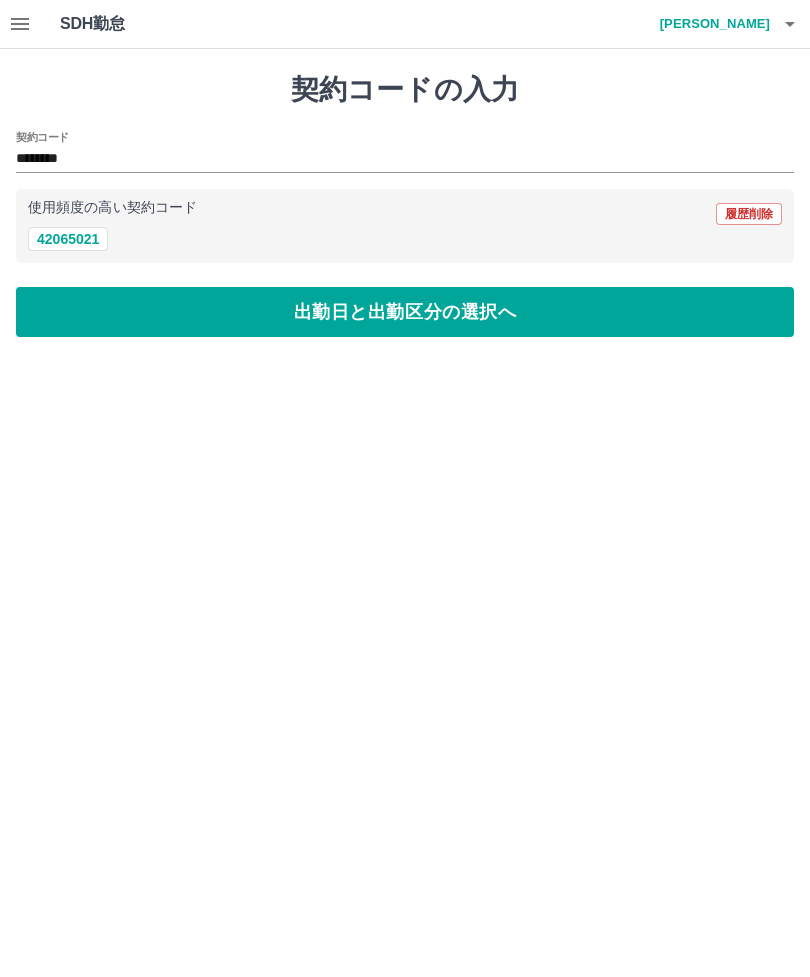 click on "出勤日と出勤区分の選択へ" at bounding box center (405, 312) 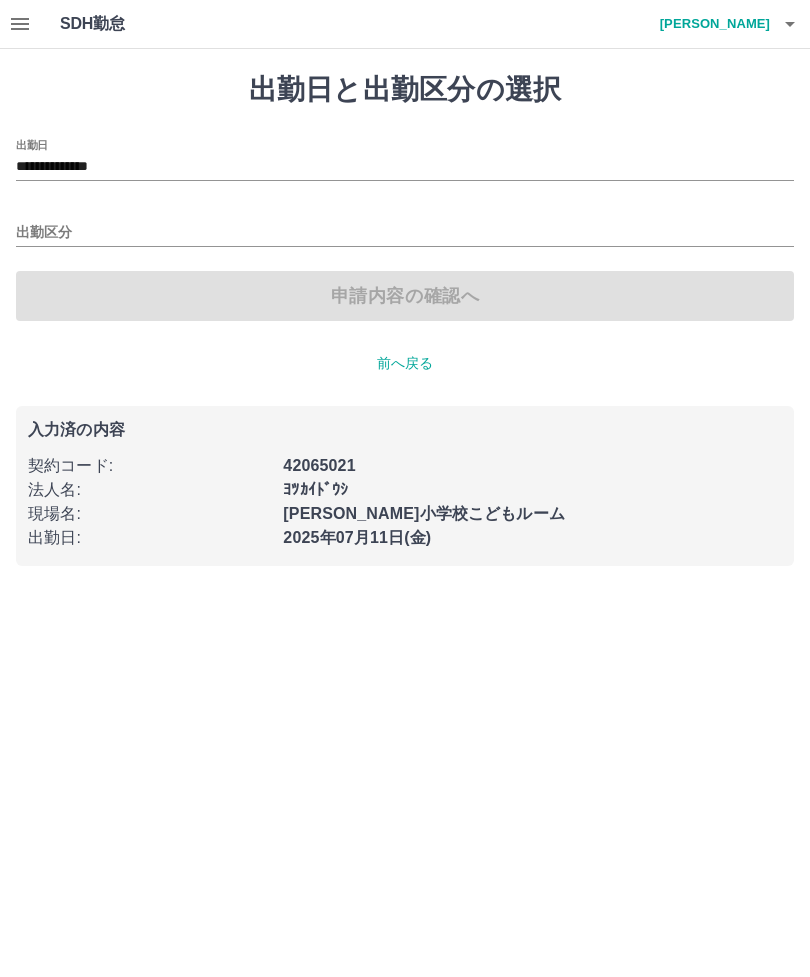 click on "**********" at bounding box center [405, 167] 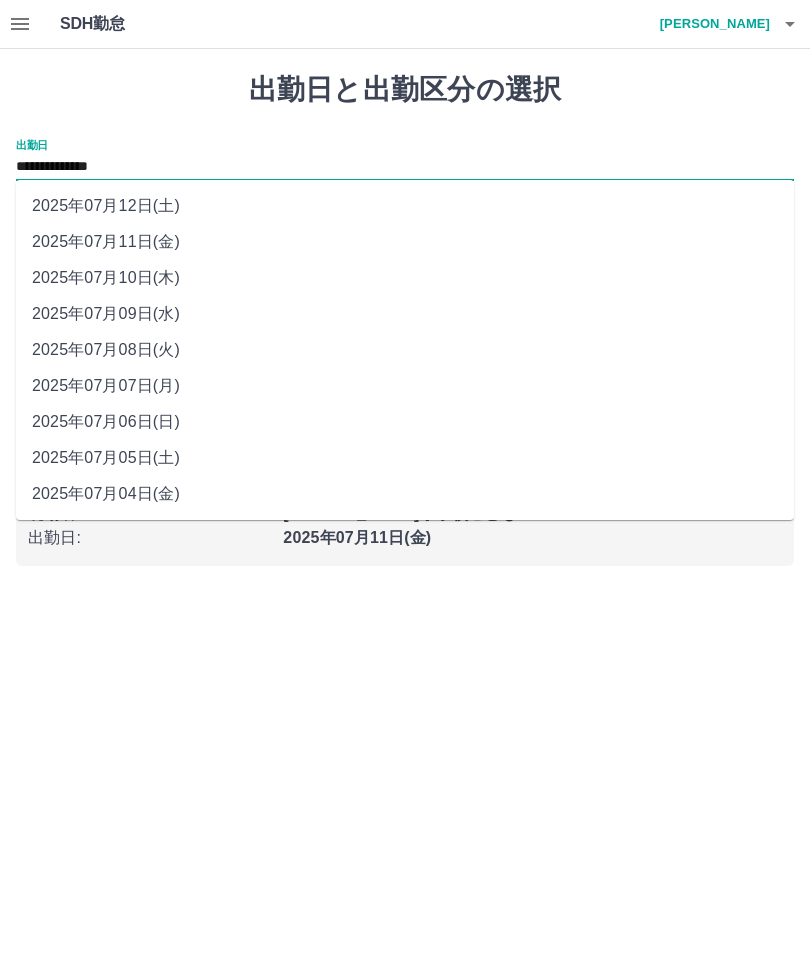 click on "2025年07月10日(木)" at bounding box center (405, 278) 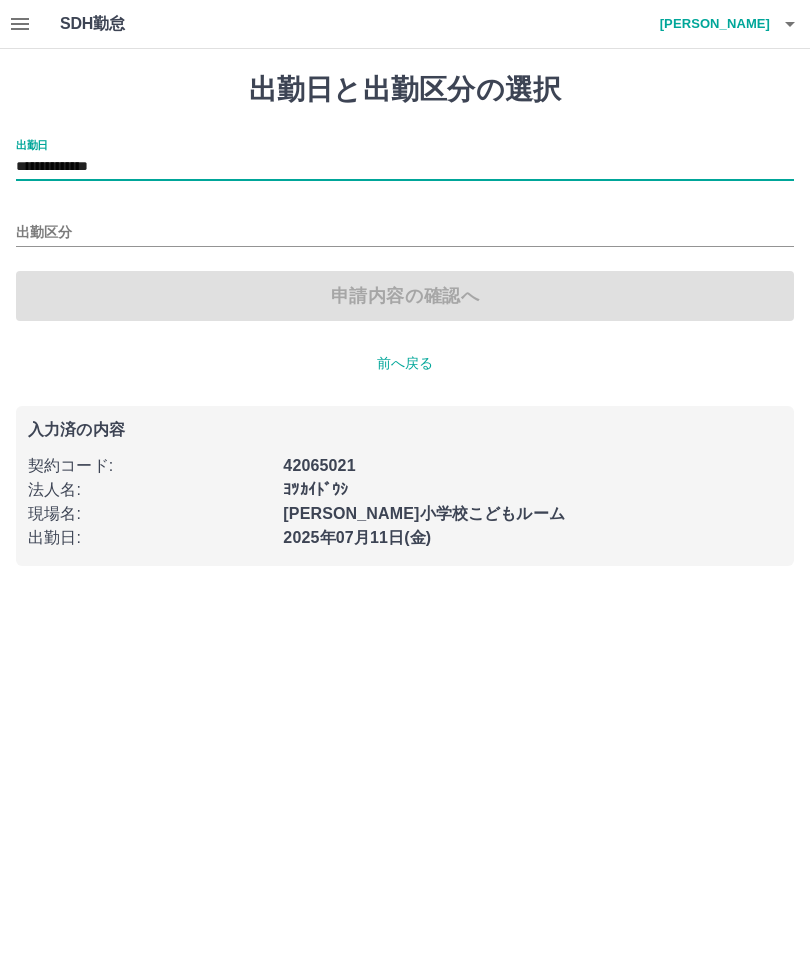 click on "出勤区分" at bounding box center (405, 233) 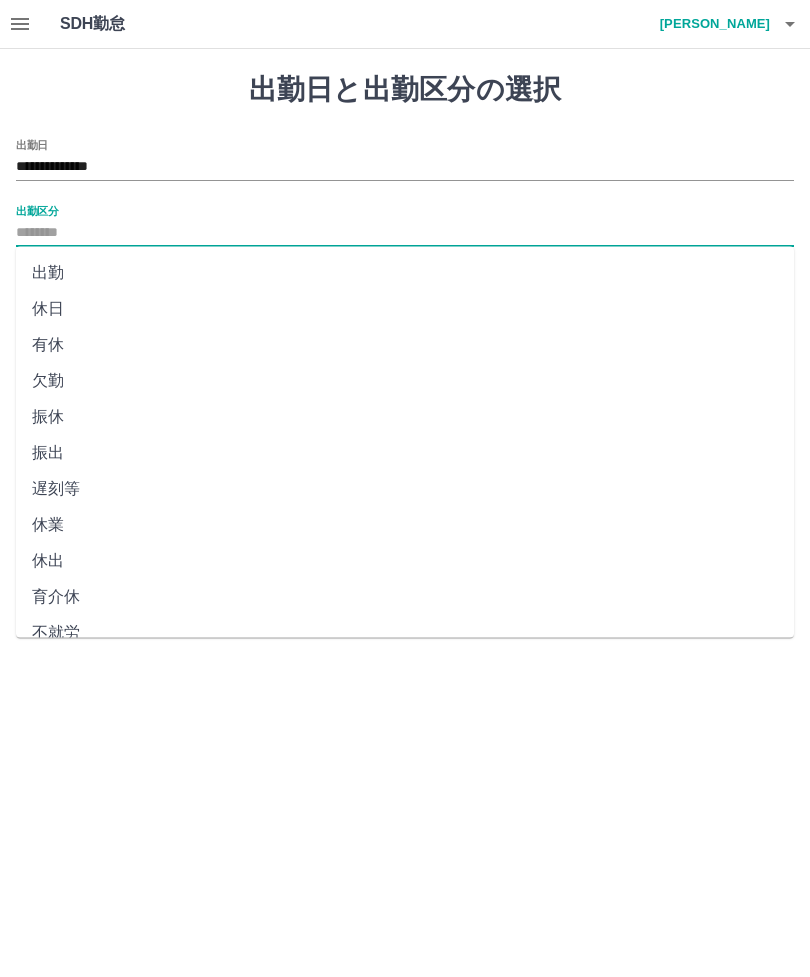 click on "出勤" at bounding box center (405, 273) 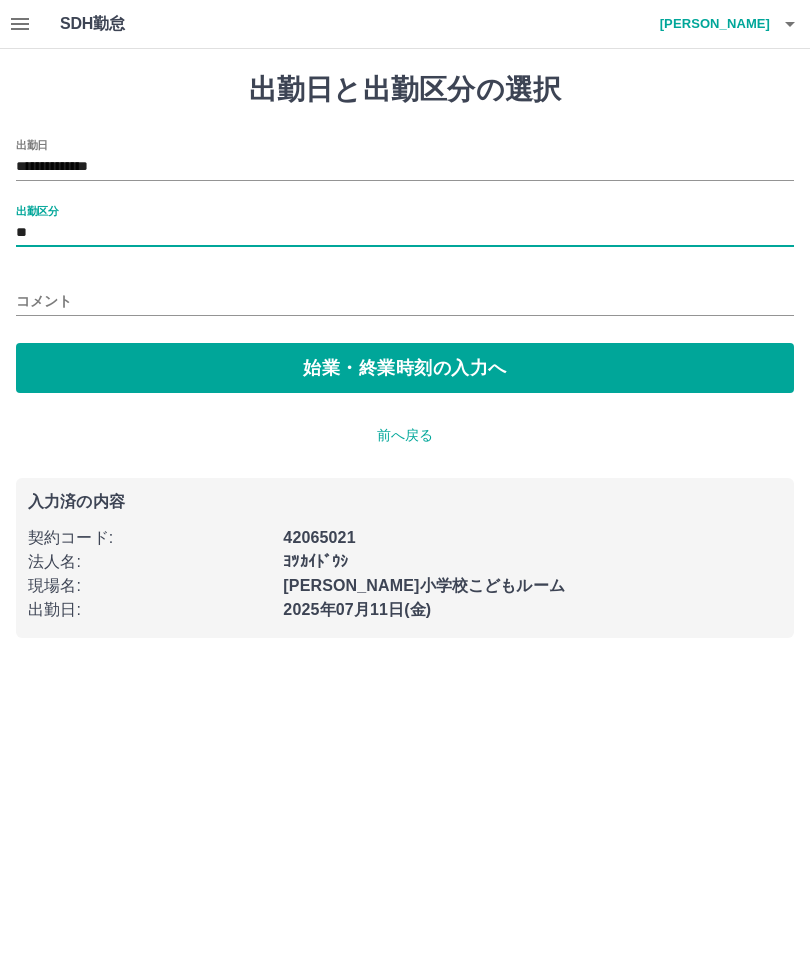 type on "**" 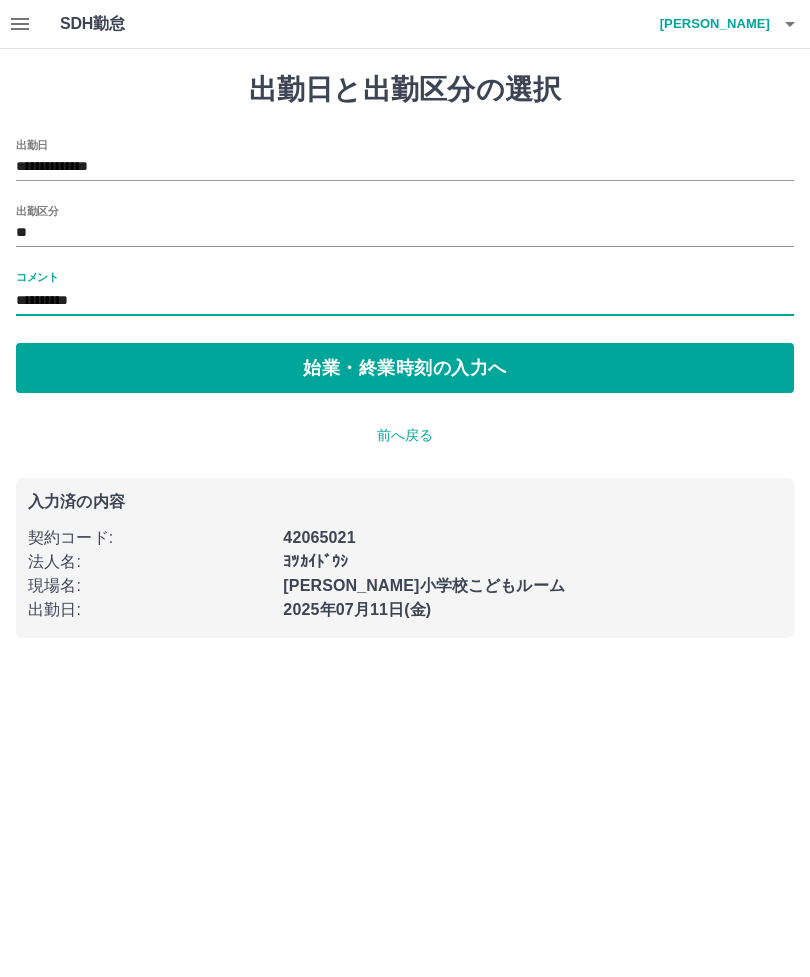 type on "**********" 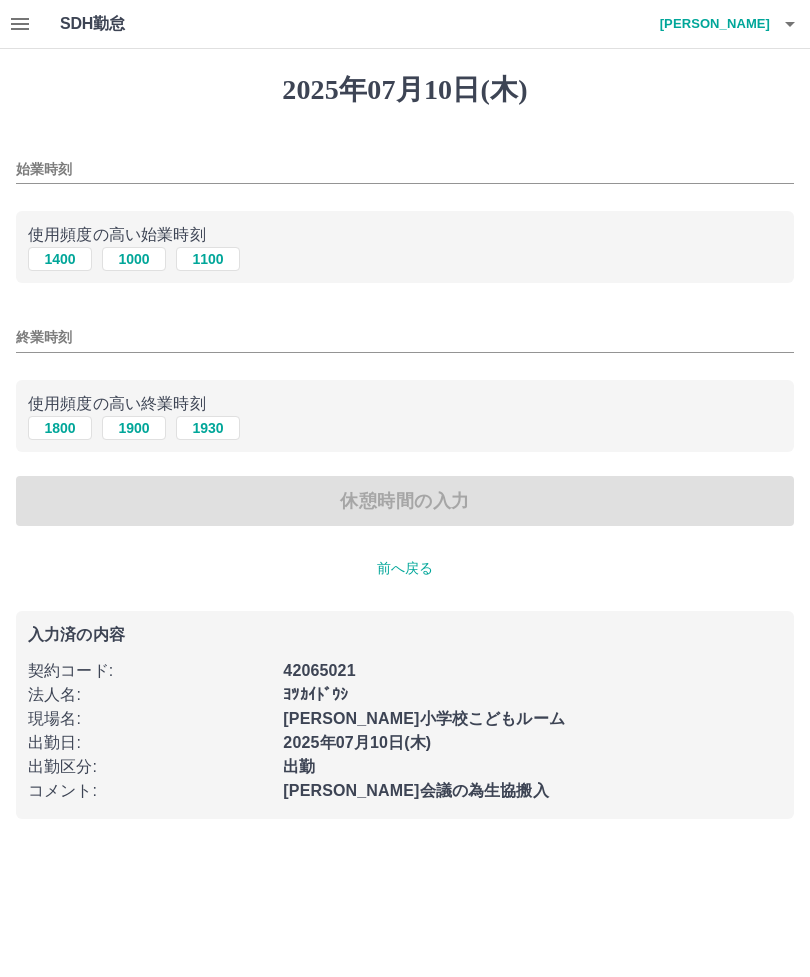 click on "始業時刻" at bounding box center (405, 169) 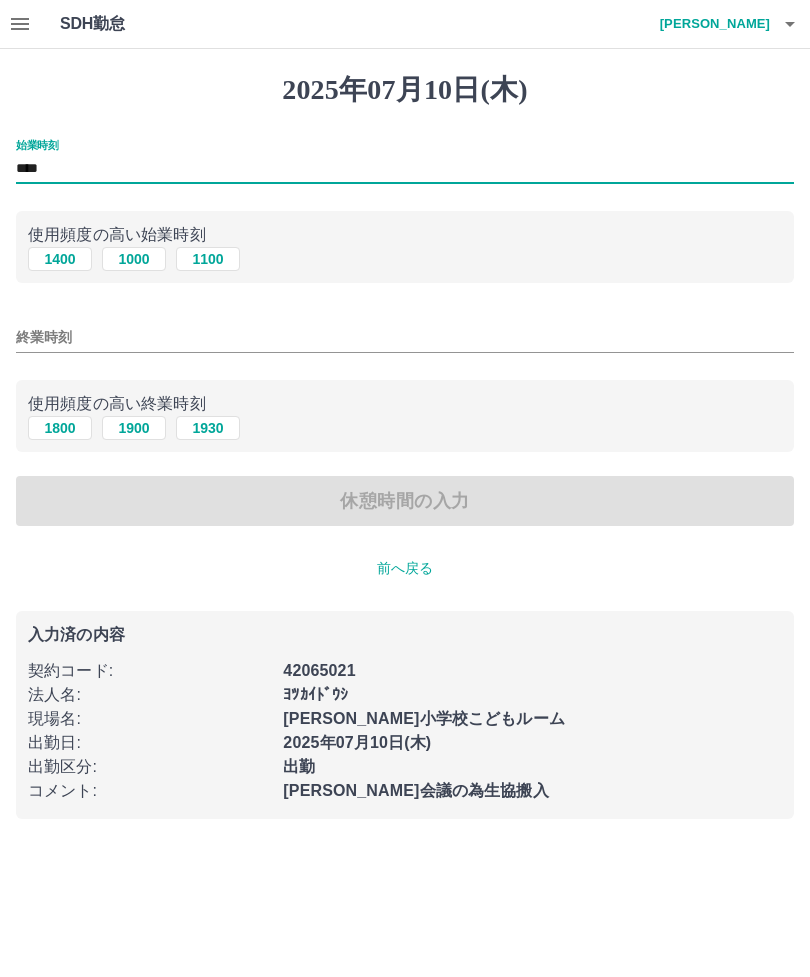type on "****" 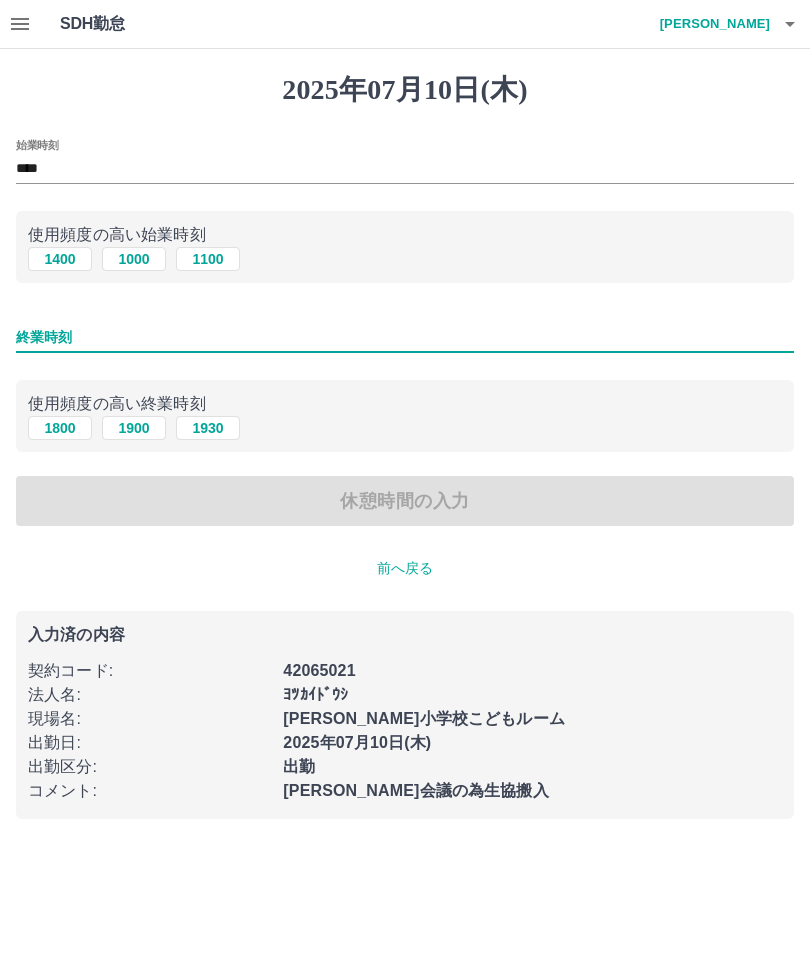 click on "1800" at bounding box center [60, 428] 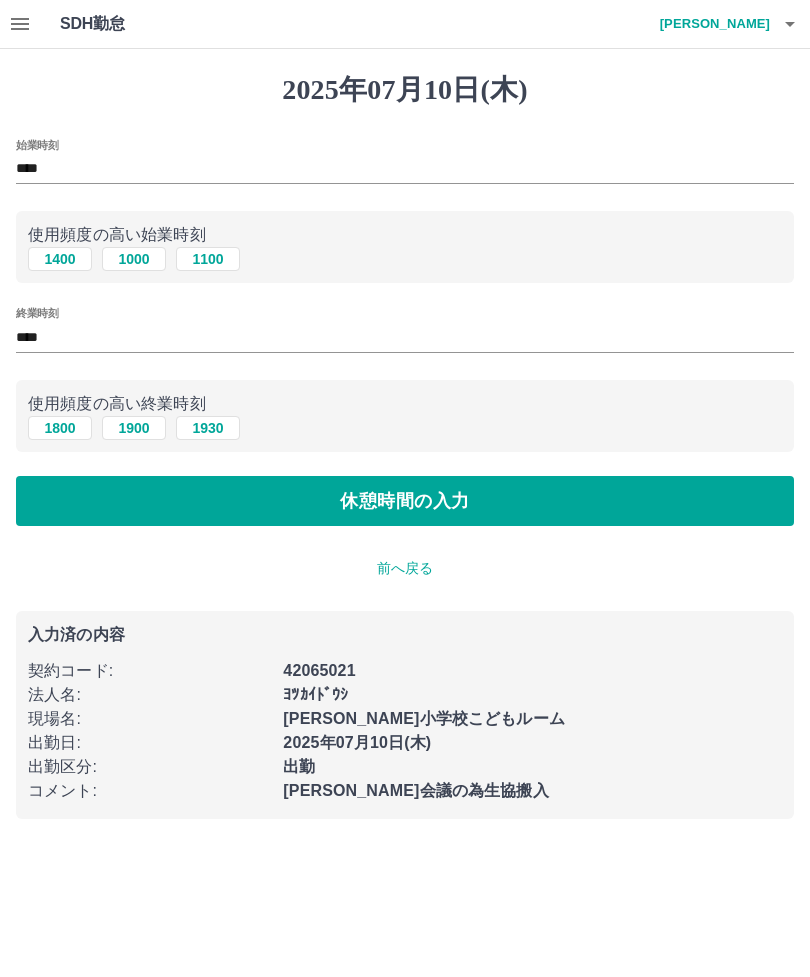 click on "休憩時間の入力" at bounding box center (405, 501) 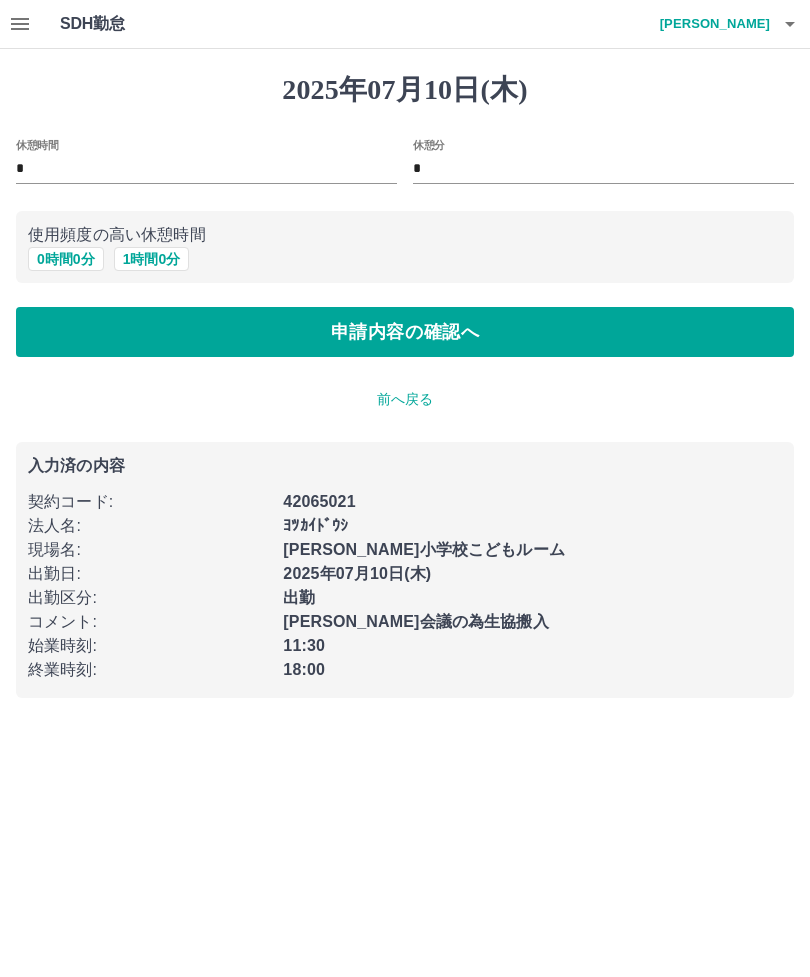 click on "*" at bounding box center (206, 169) 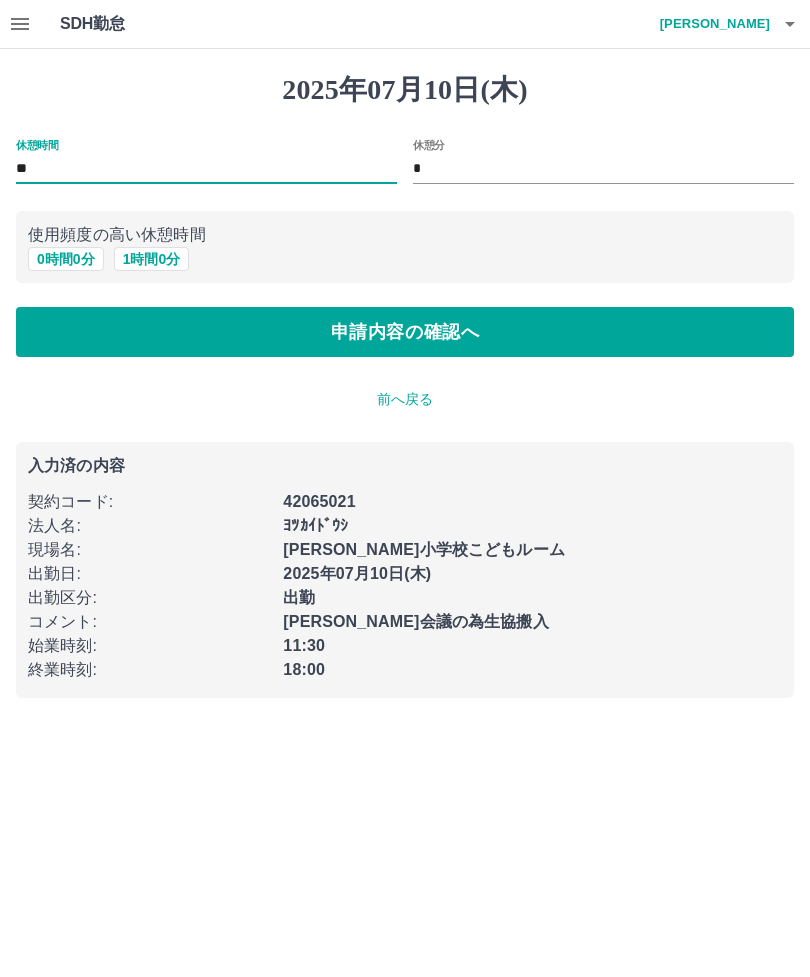type on "*" 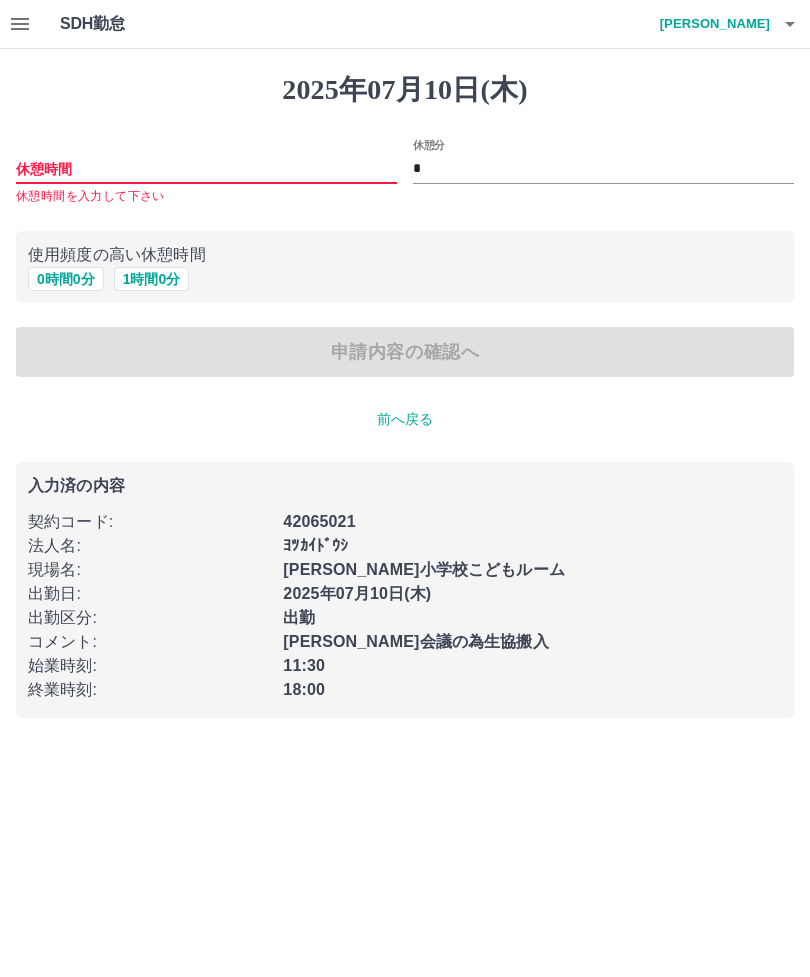 click on "0 時間 0 分" at bounding box center [66, 279] 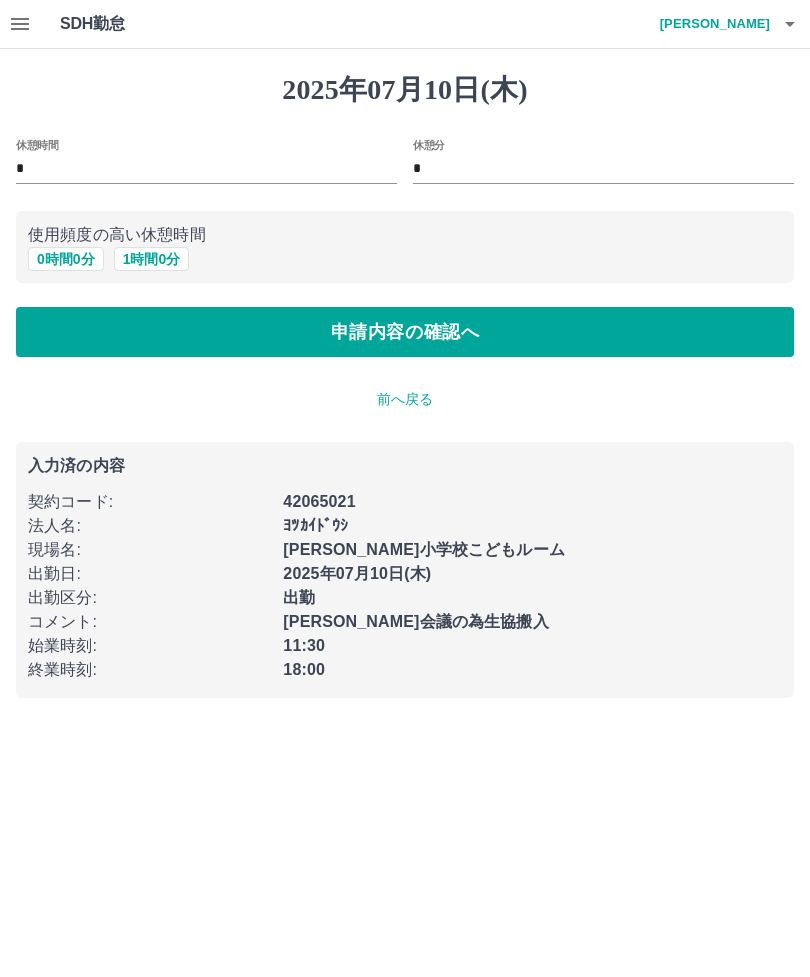 click on "*" at bounding box center [206, 169] 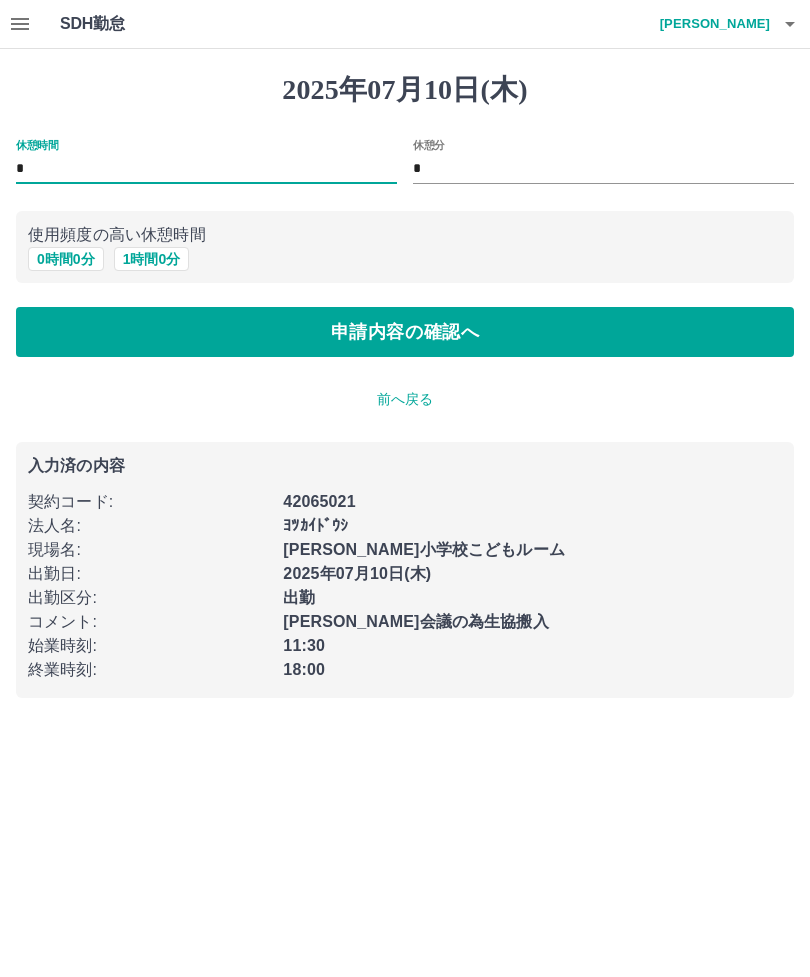 click on "1 時間 0 分" at bounding box center (152, 259) 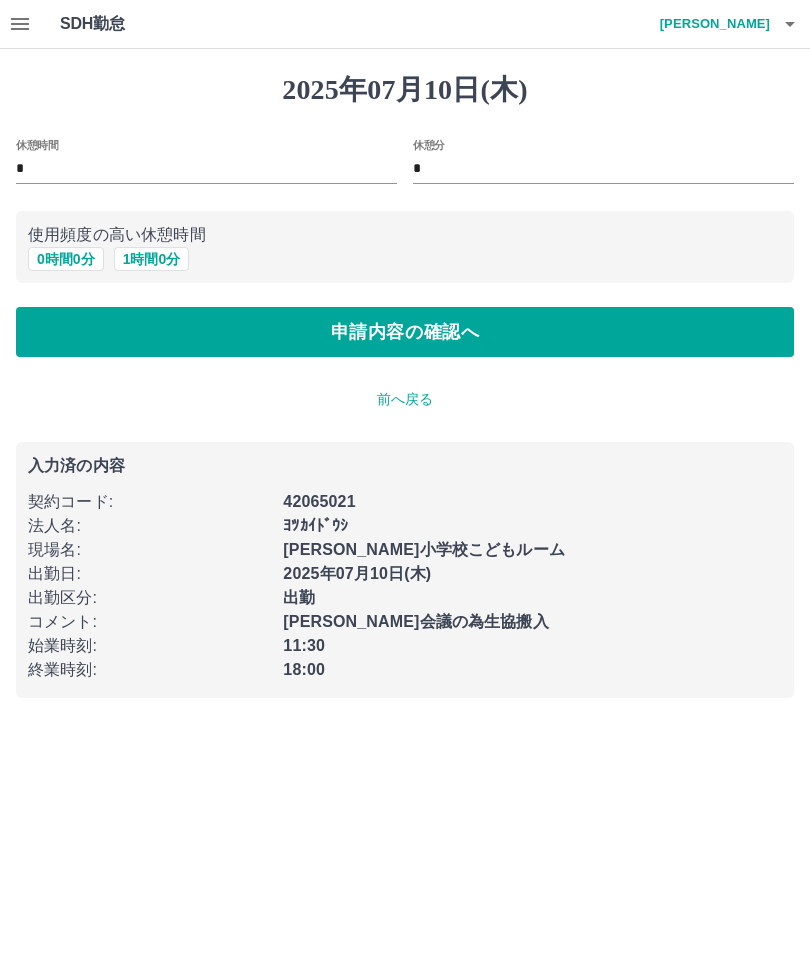 click on "*" at bounding box center [603, 169] 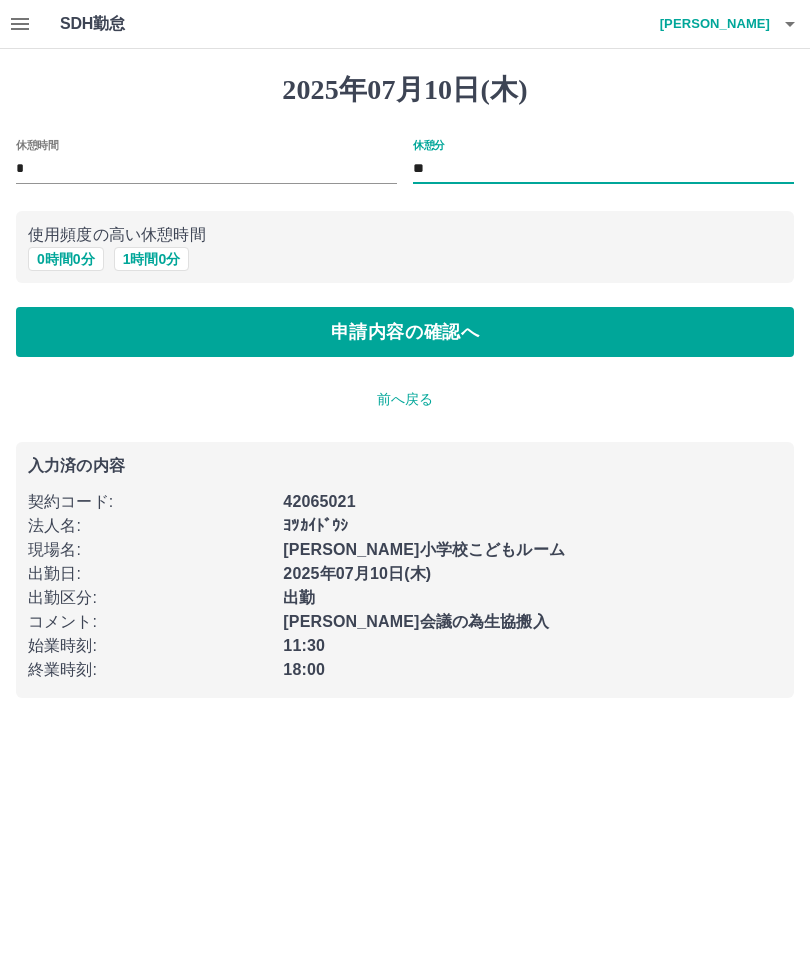 type on "*" 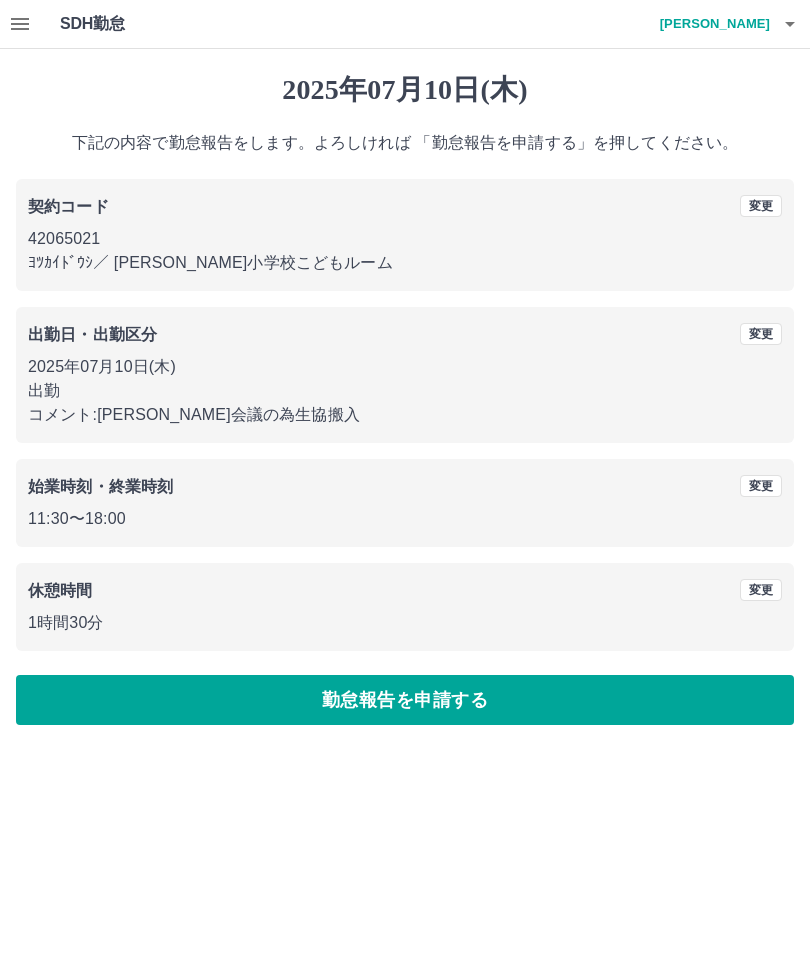click on "勤怠報告を申請する" at bounding box center [405, 700] 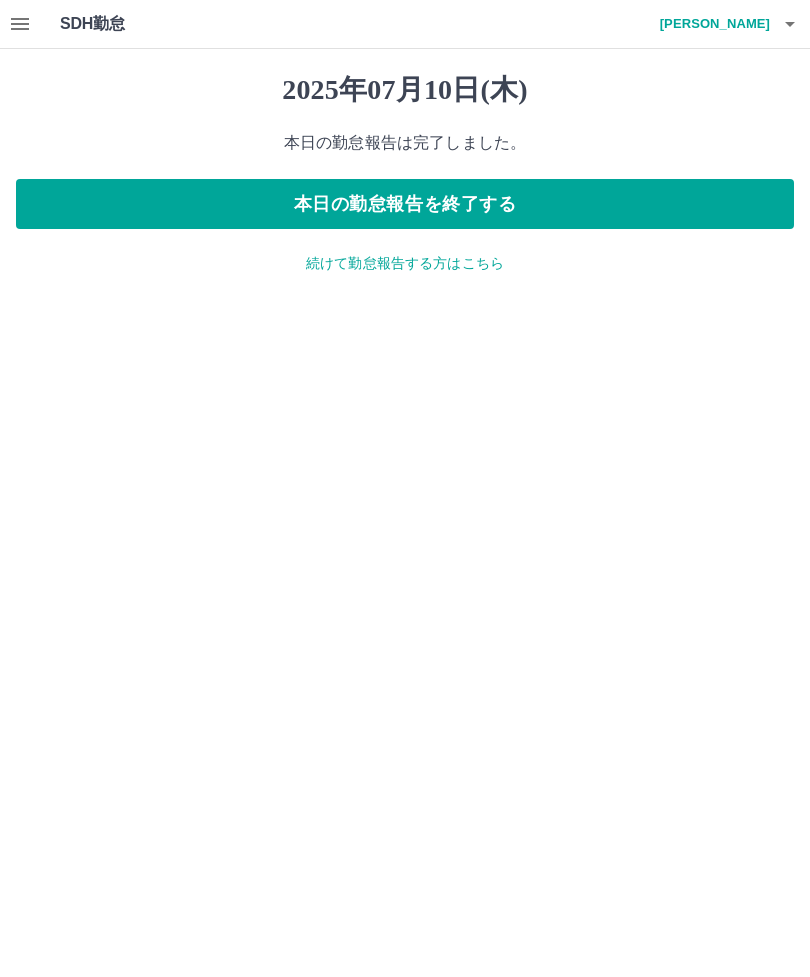 click on "[PERSON_NAME]" at bounding box center (710, 24) 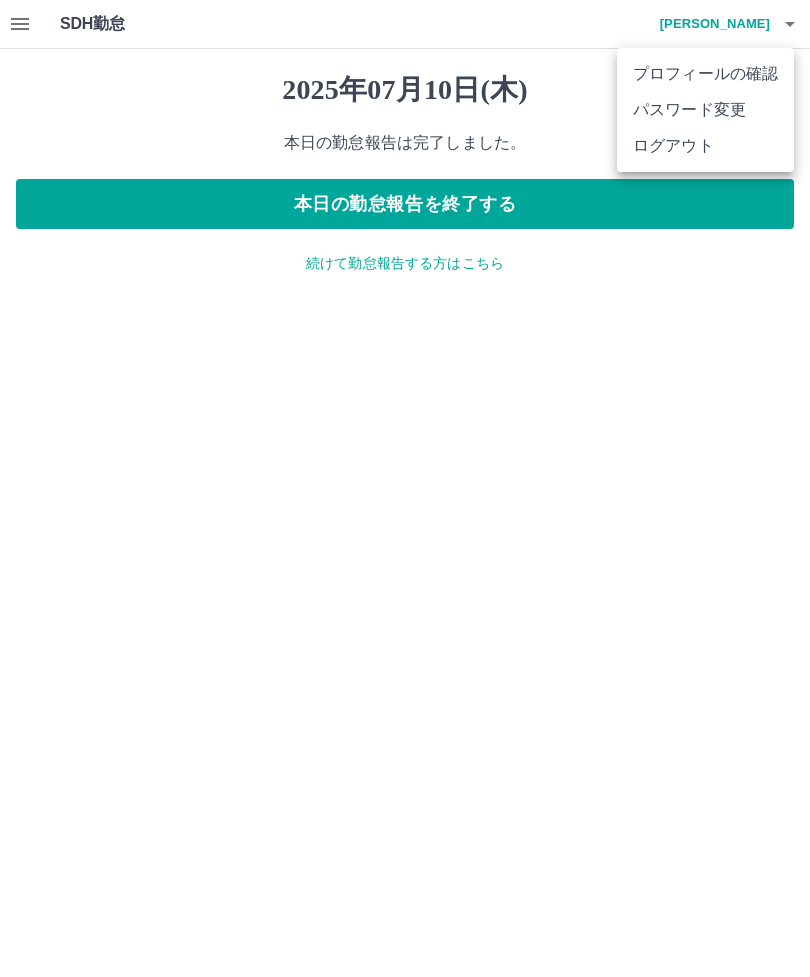 click on "ログアウト" at bounding box center [705, 146] 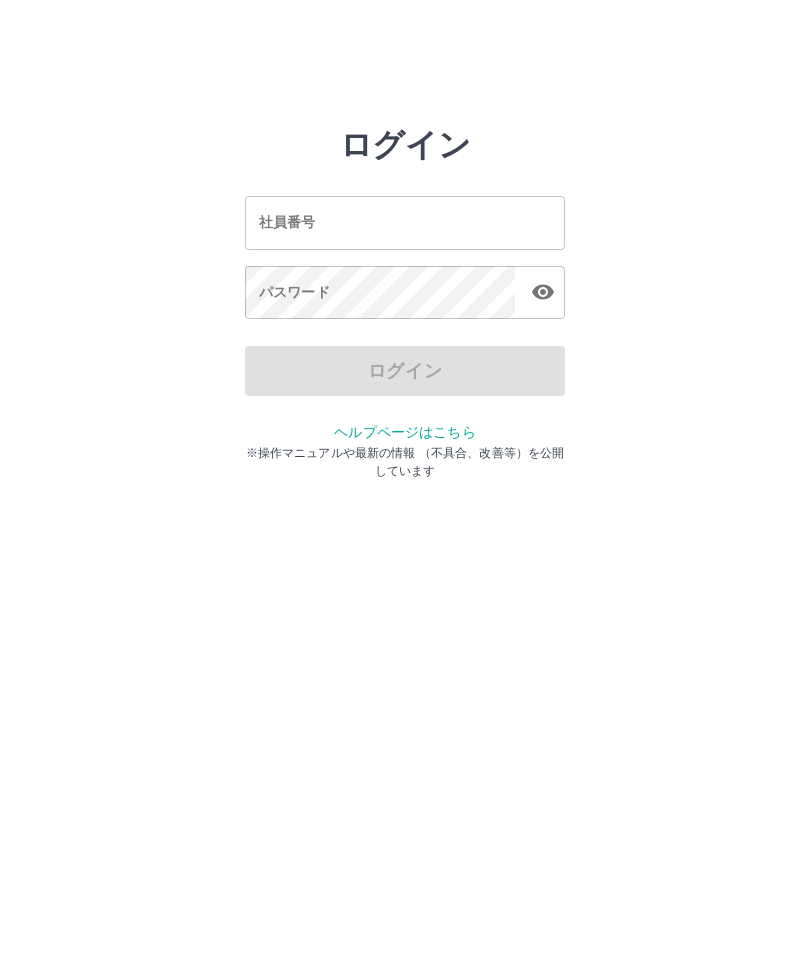 scroll, scrollTop: 0, scrollLeft: 0, axis: both 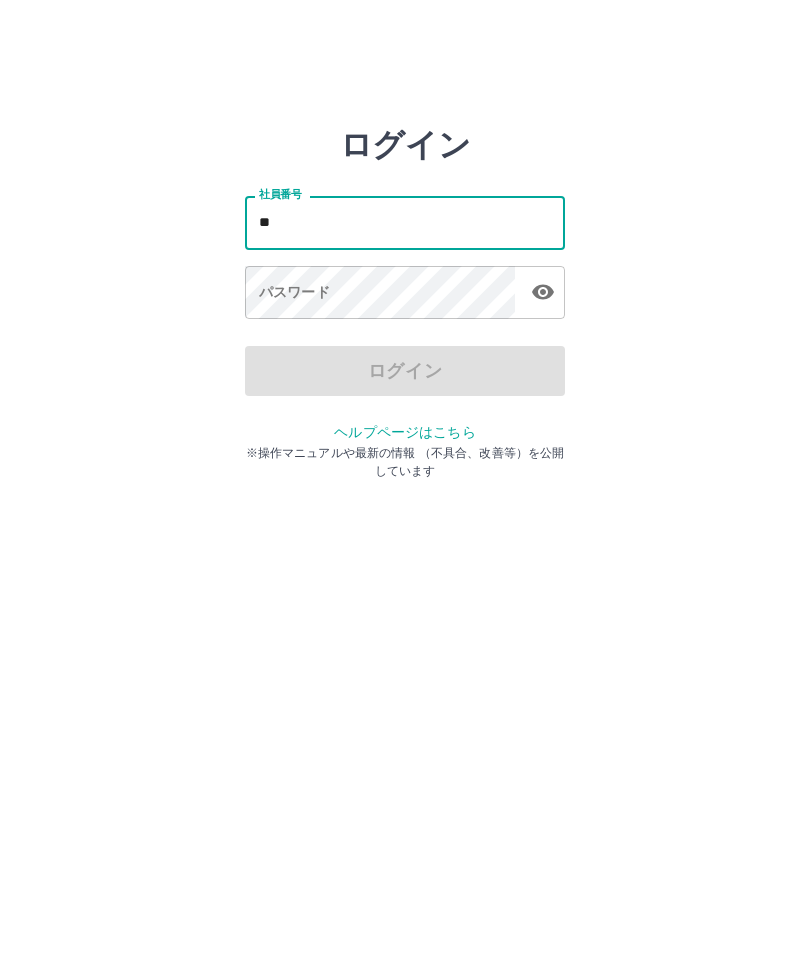 type on "*" 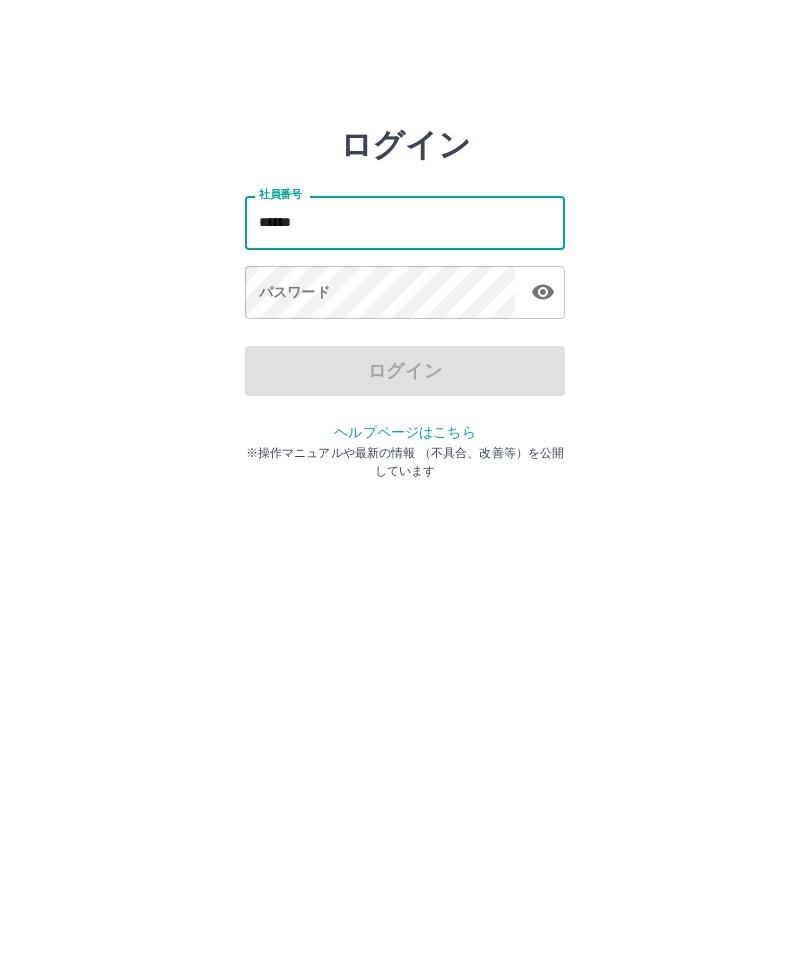 type on "*******" 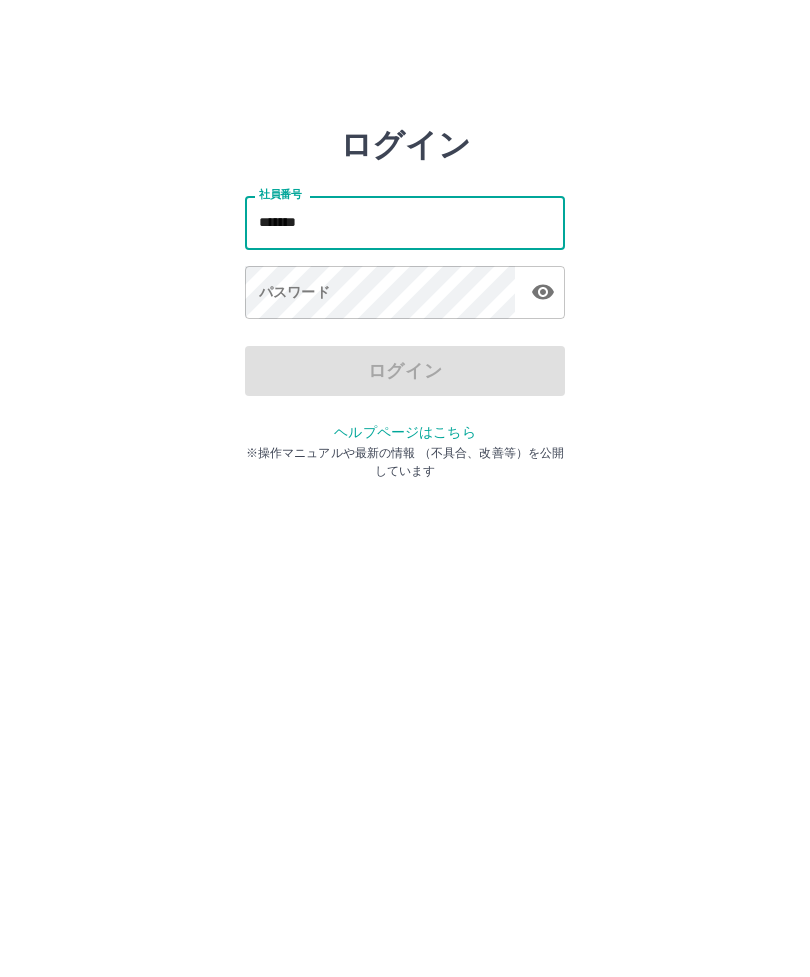 click on "パスワード パスワード" at bounding box center [405, 294] 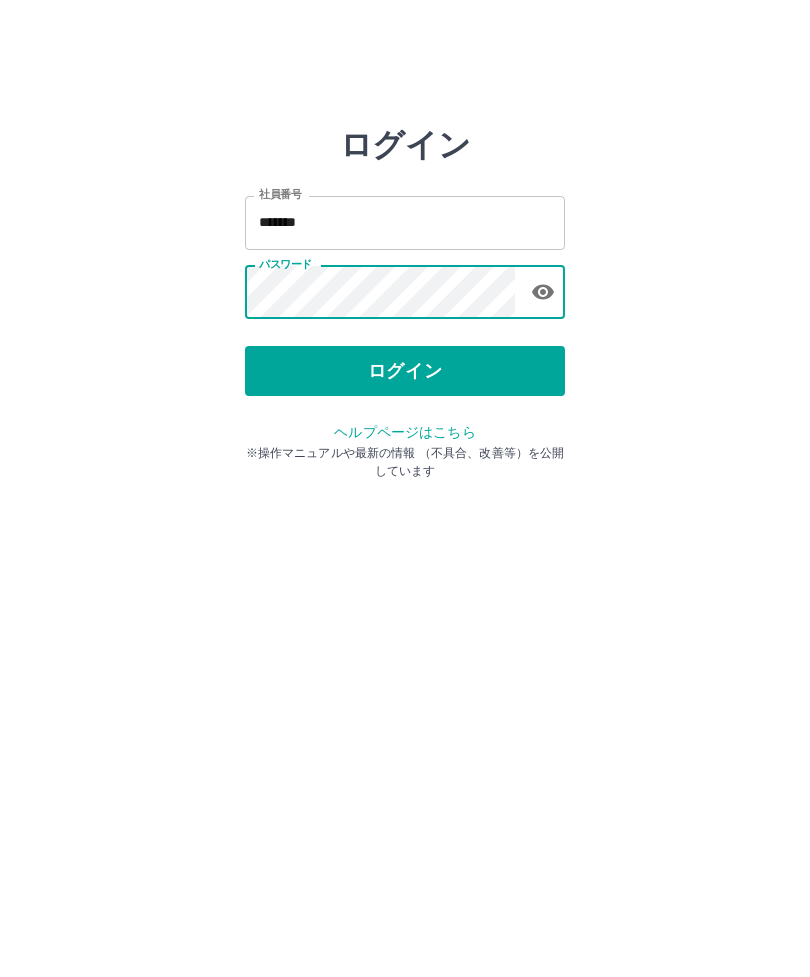 click on "ログイン" at bounding box center [405, 371] 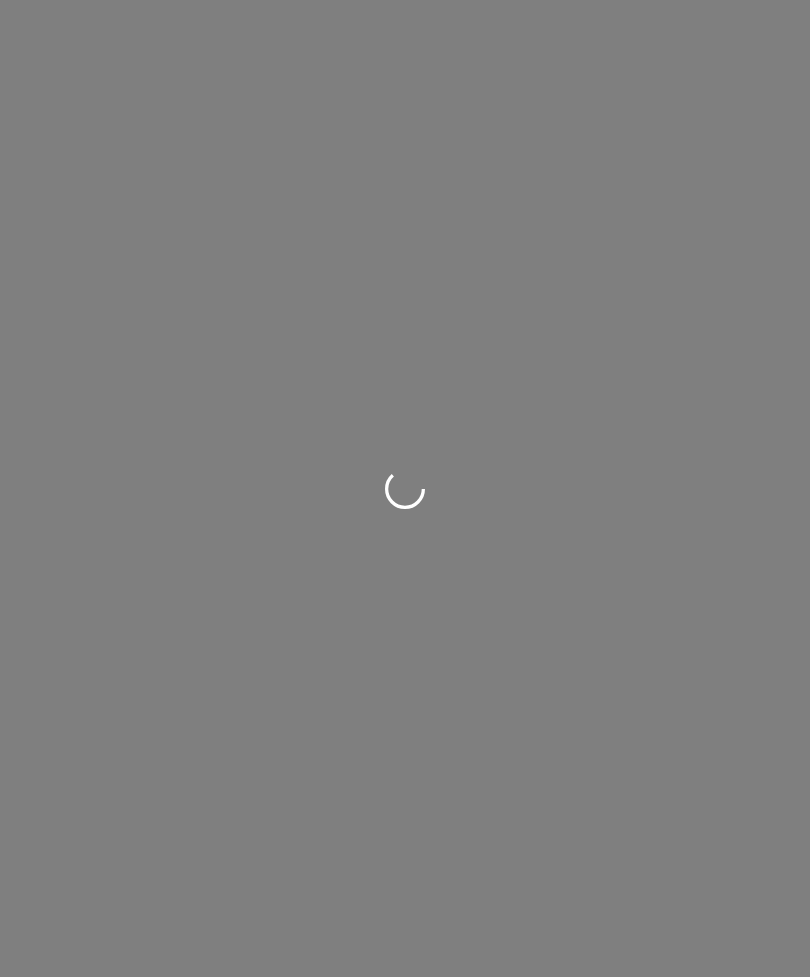 scroll, scrollTop: 0, scrollLeft: 0, axis: both 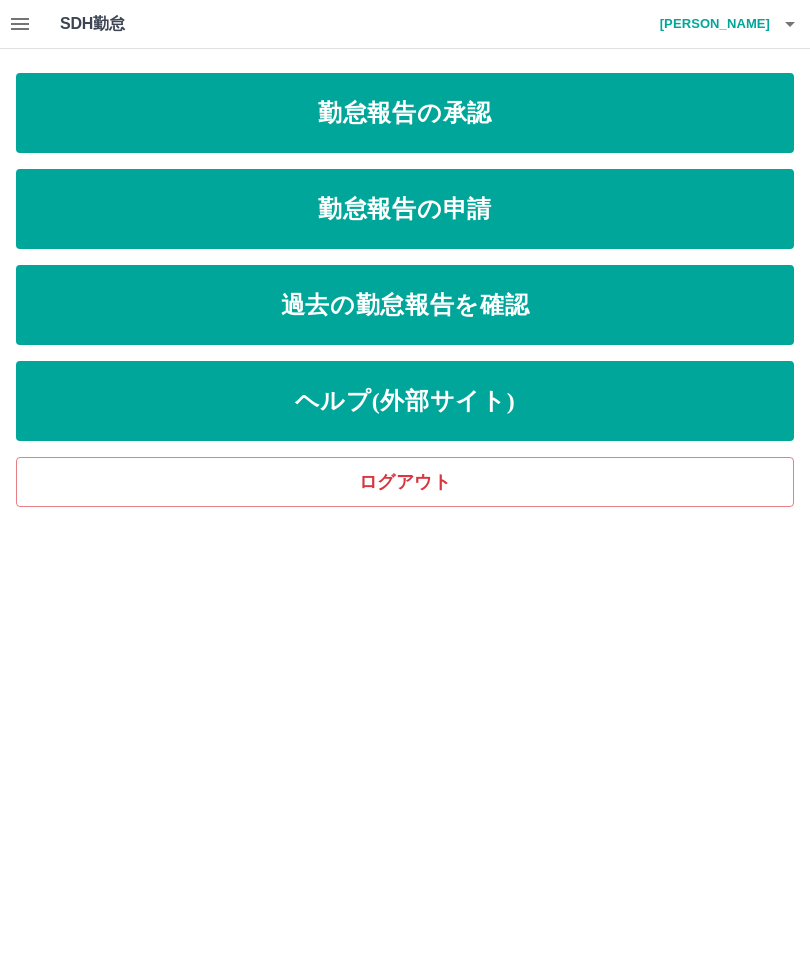 click on "勤怠報告の申請" at bounding box center [405, 209] 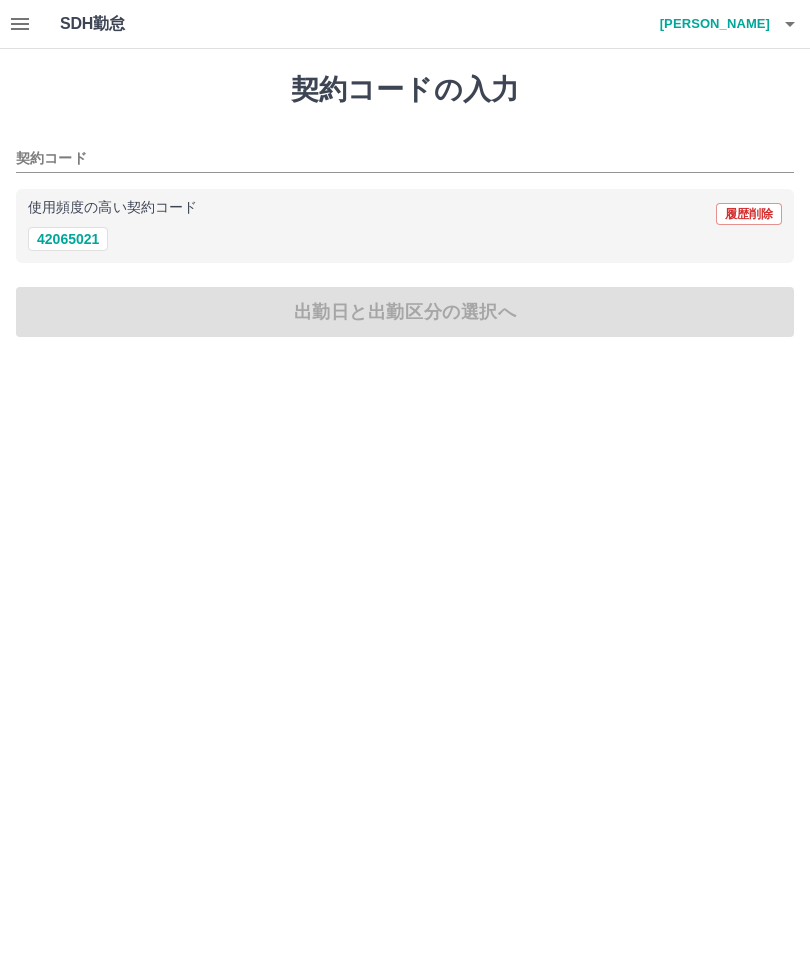 click on "42065021" at bounding box center (68, 239) 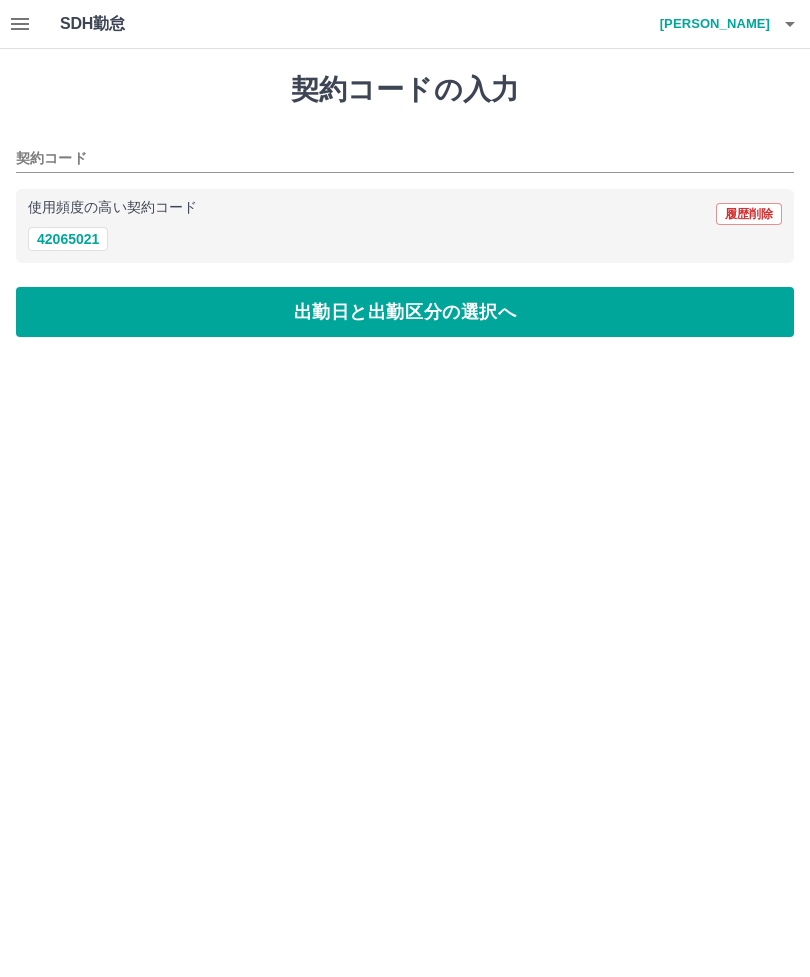 type on "********" 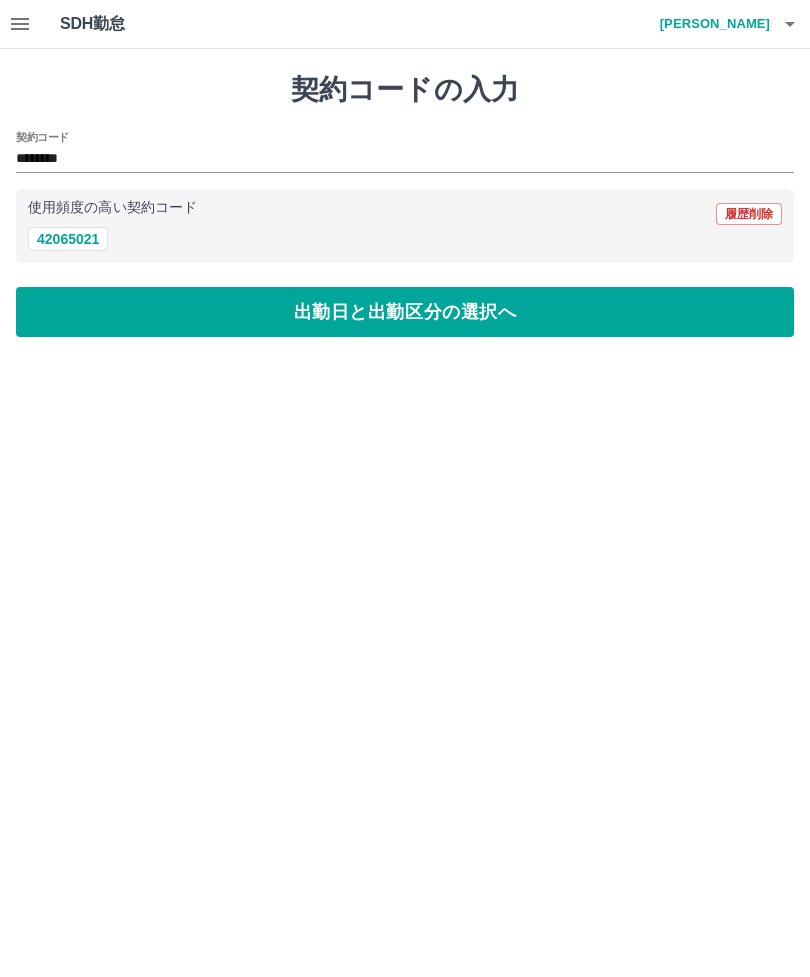 click on "出勤日と出勤区分の選択へ" at bounding box center (405, 312) 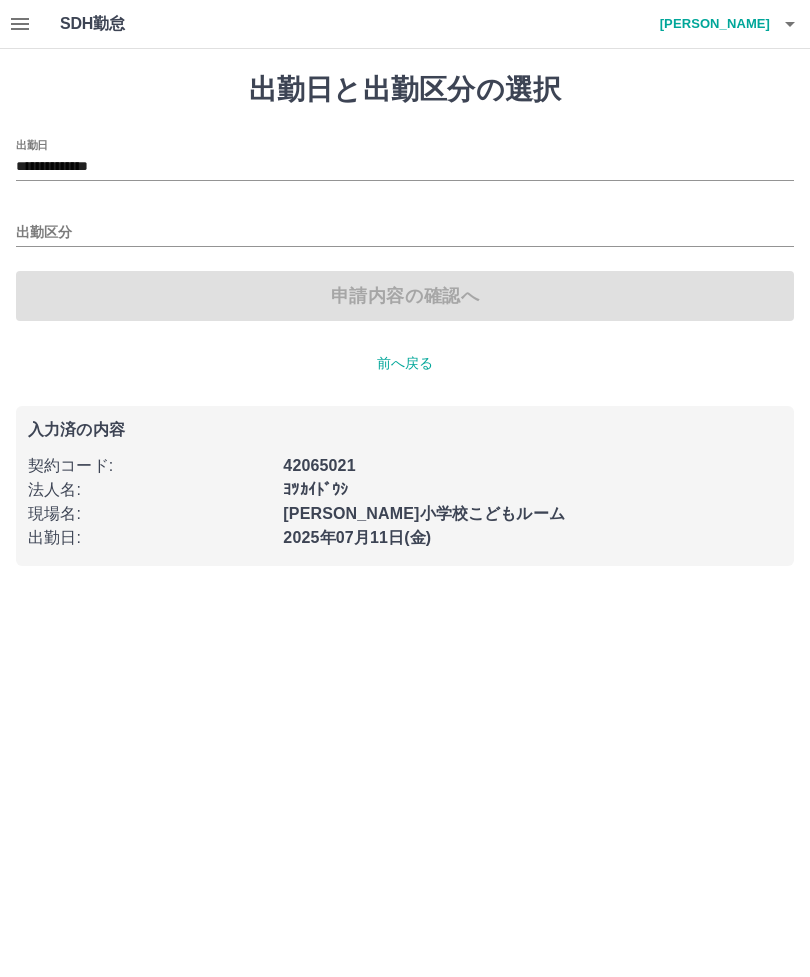 click on "**********" at bounding box center (405, 167) 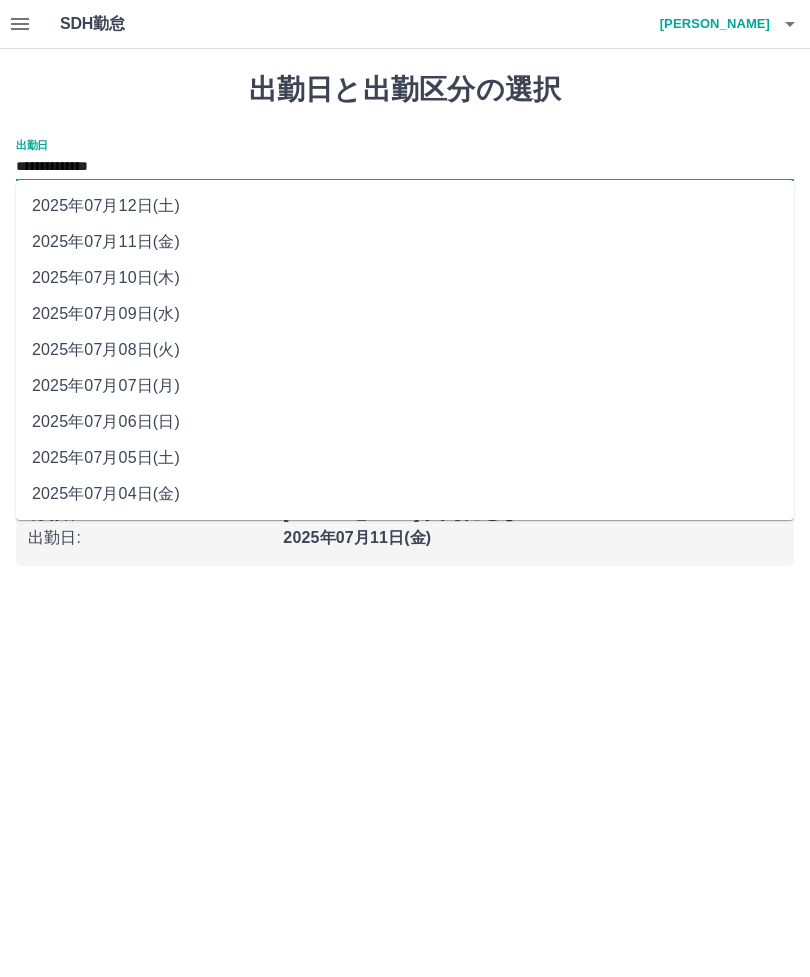 click on "2025年07月10日(木)" at bounding box center [405, 278] 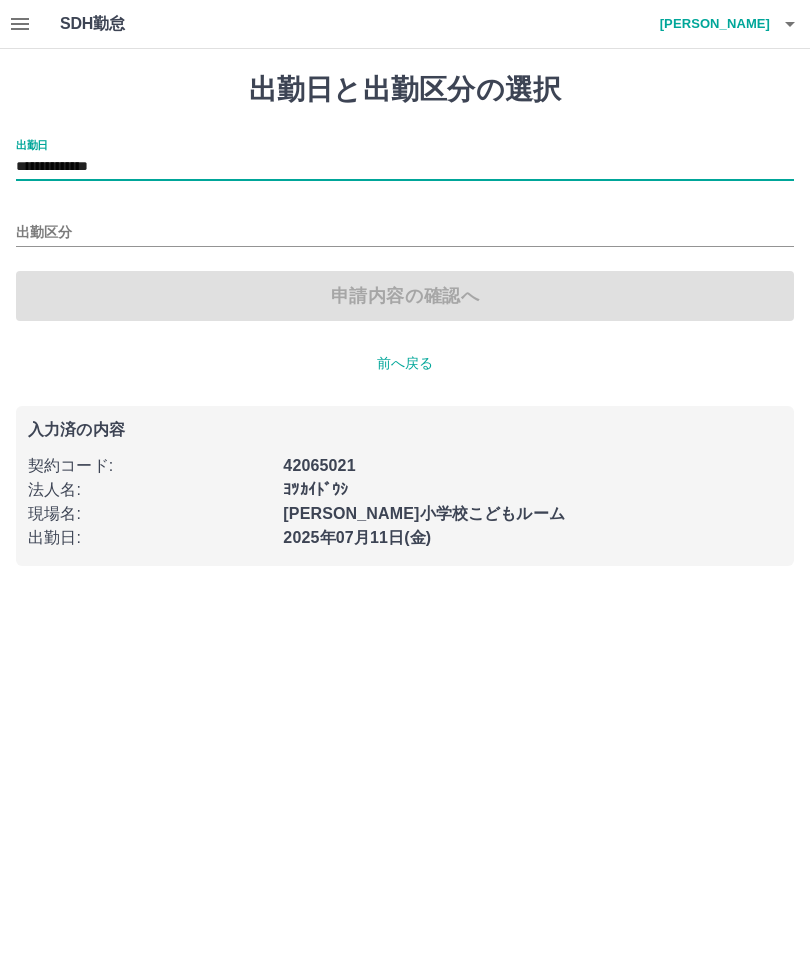 click on "出勤区分" at bounding box center [405, 233] 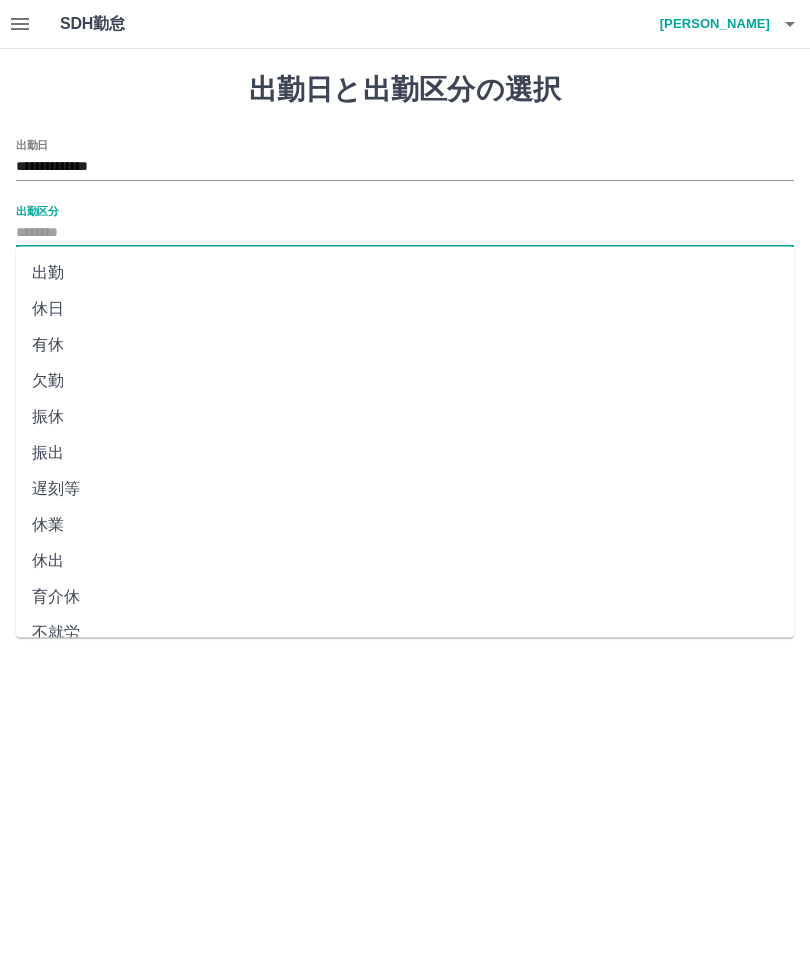 click on "出勤" at bounding box center [405, 273] 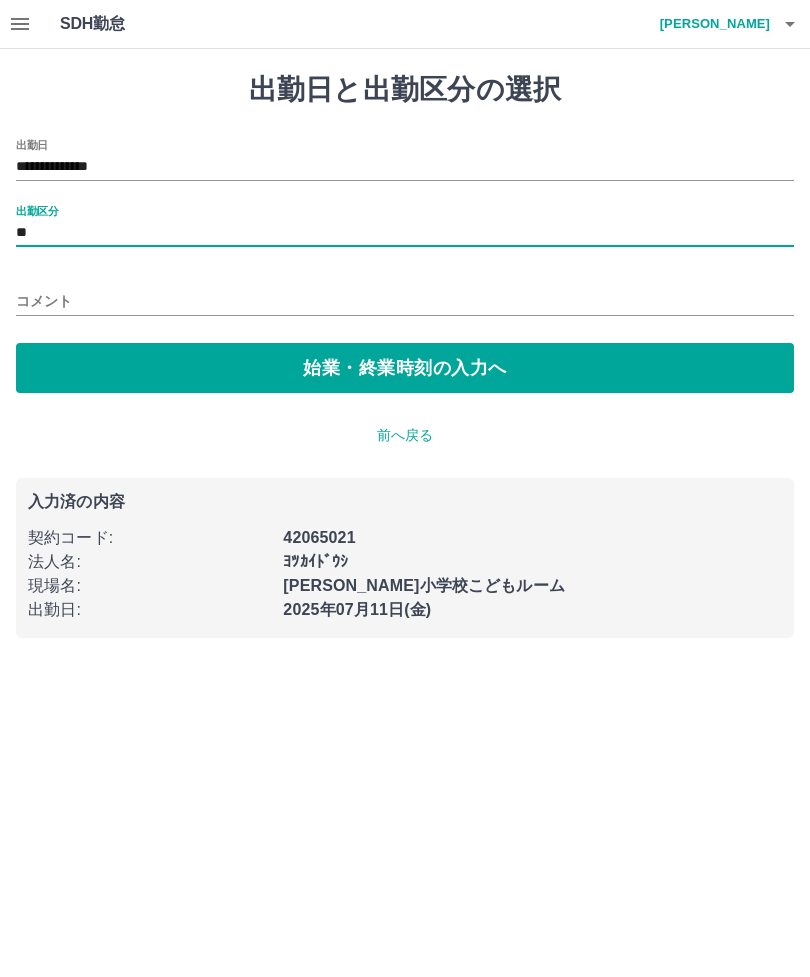 type on "**" 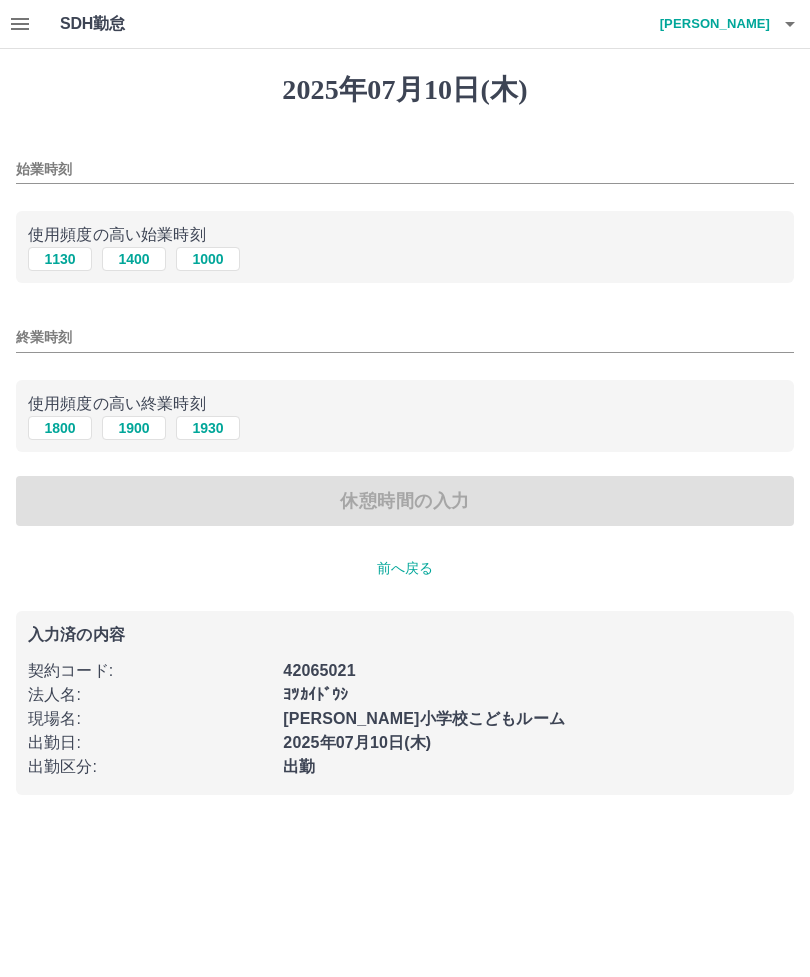 click on "1000" at bounding box center [208, 259] 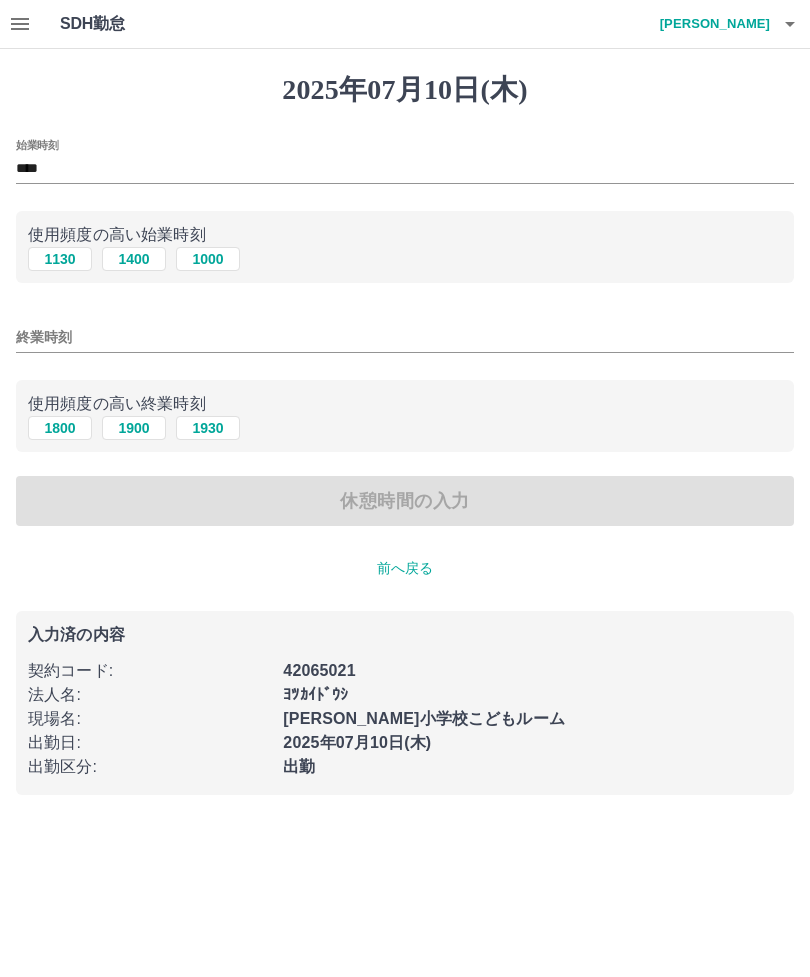 click on "1930" at bounding box center [208, 428] 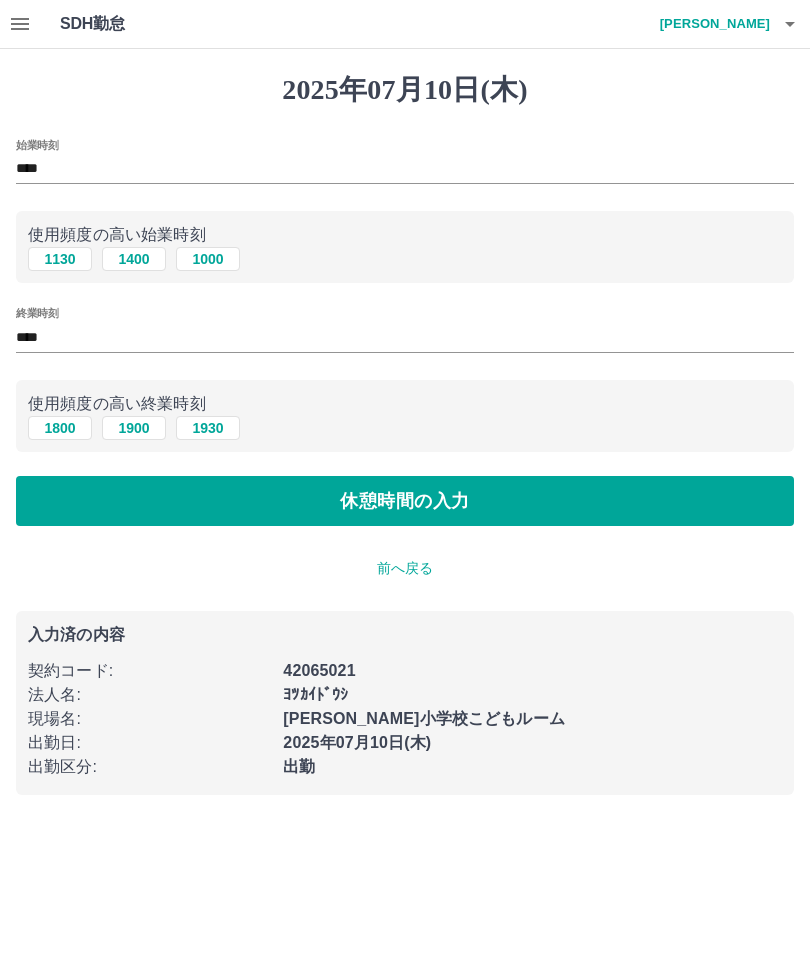 click on "休憩時間の入力" at bounding box center (405, 501) 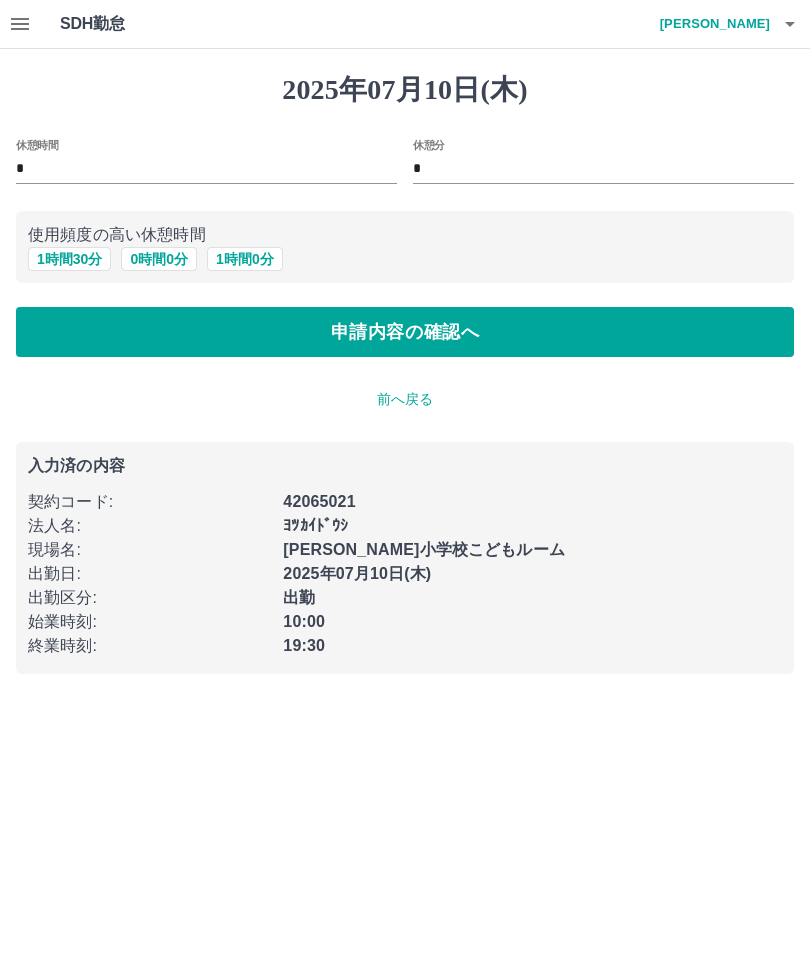 click on "*" at bounding box center [603, 169] 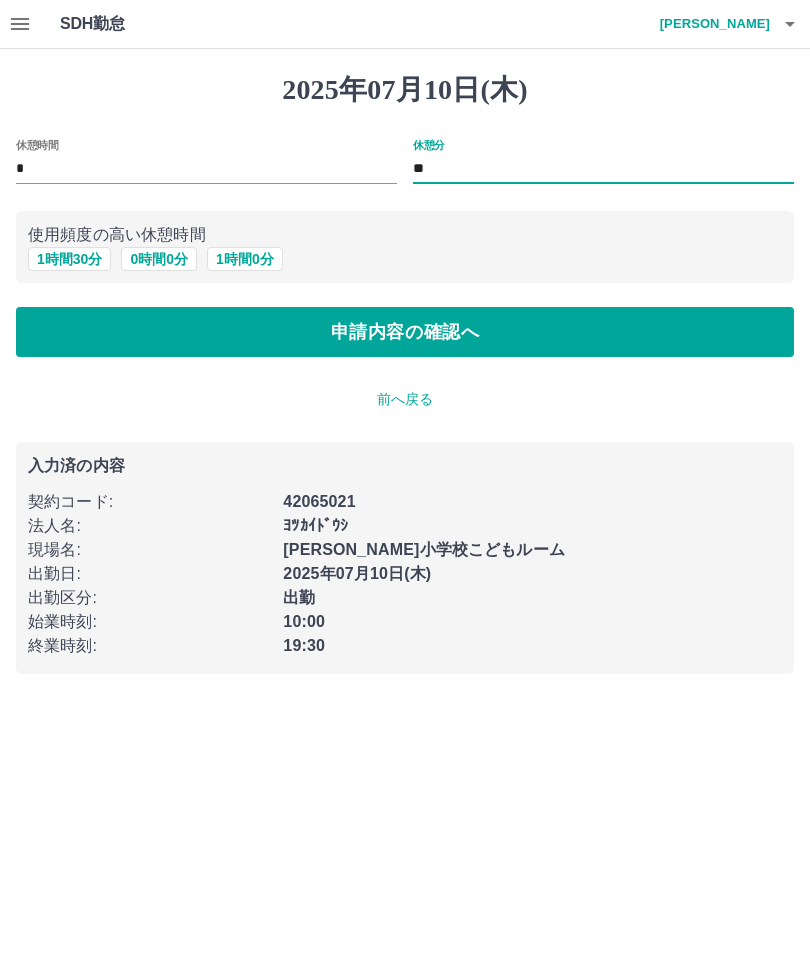type on "*" 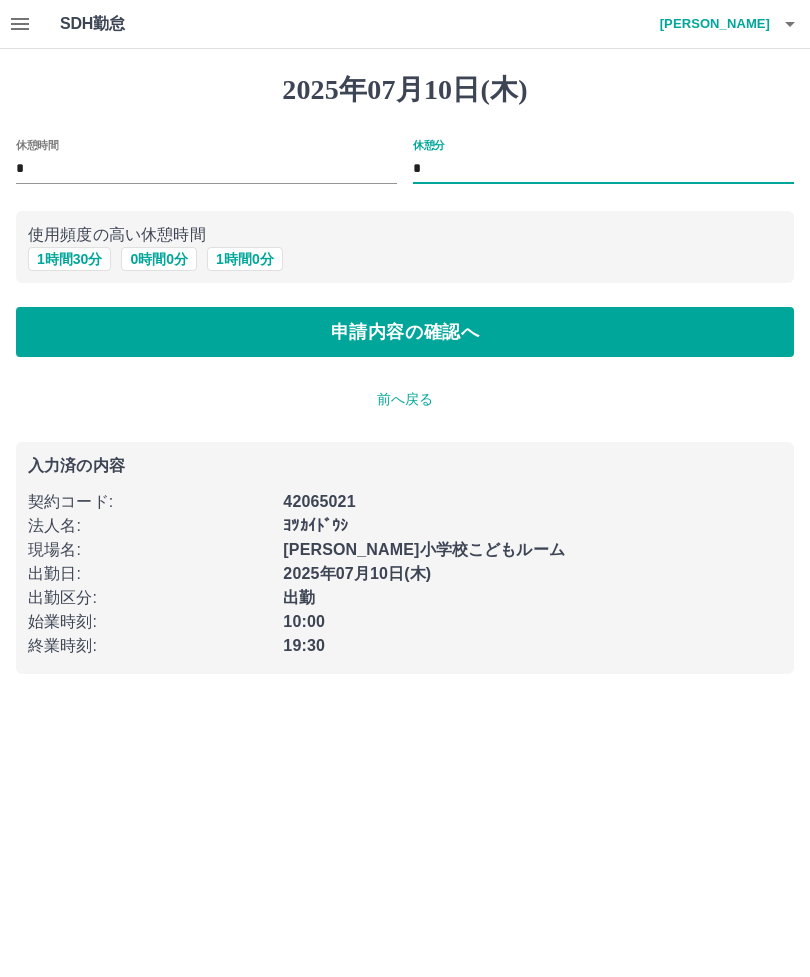 type on "**" 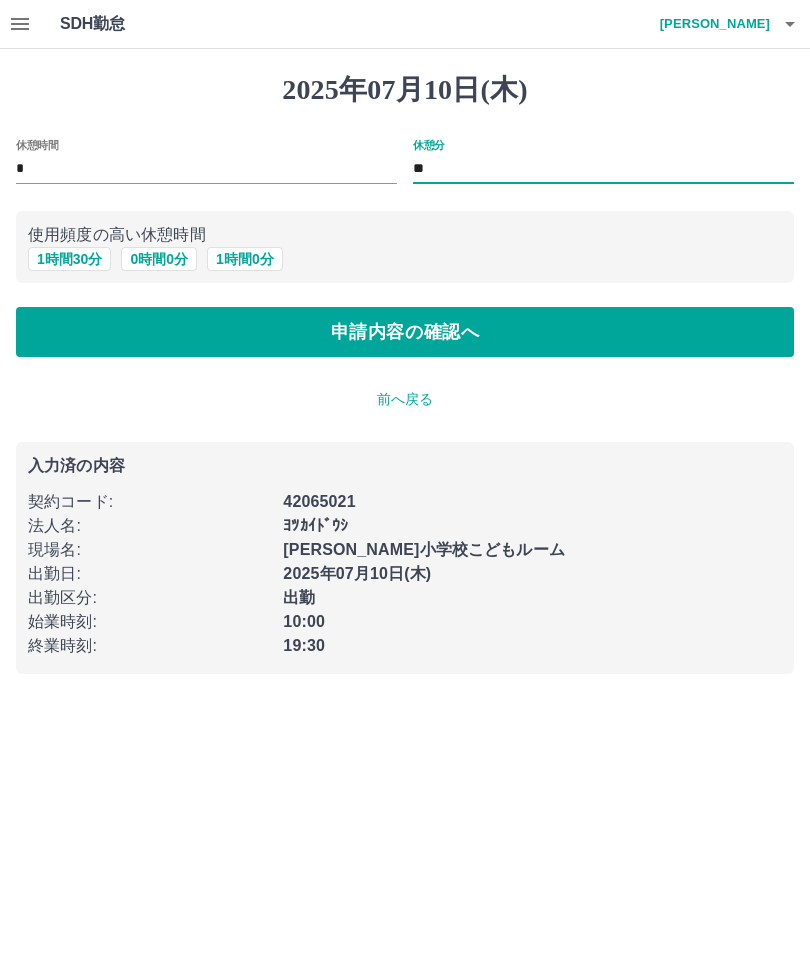 click on "前へ戻る" at bounding box center (405, 399) 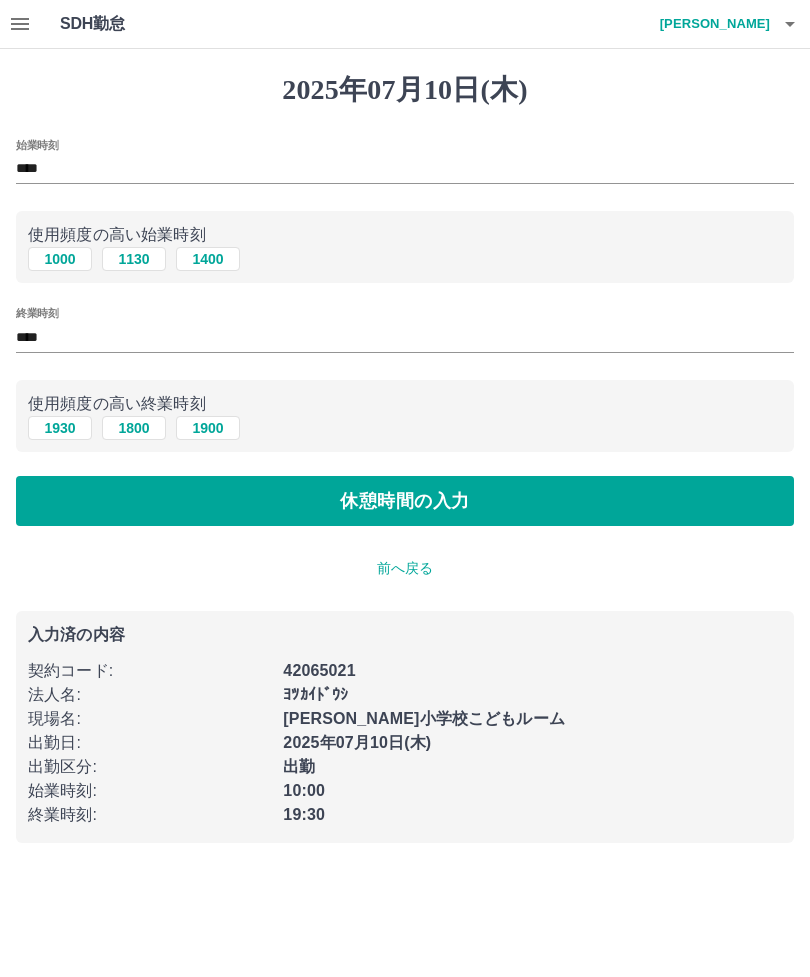 click on "休憩時間の入力" at bounding box center (405, 501) 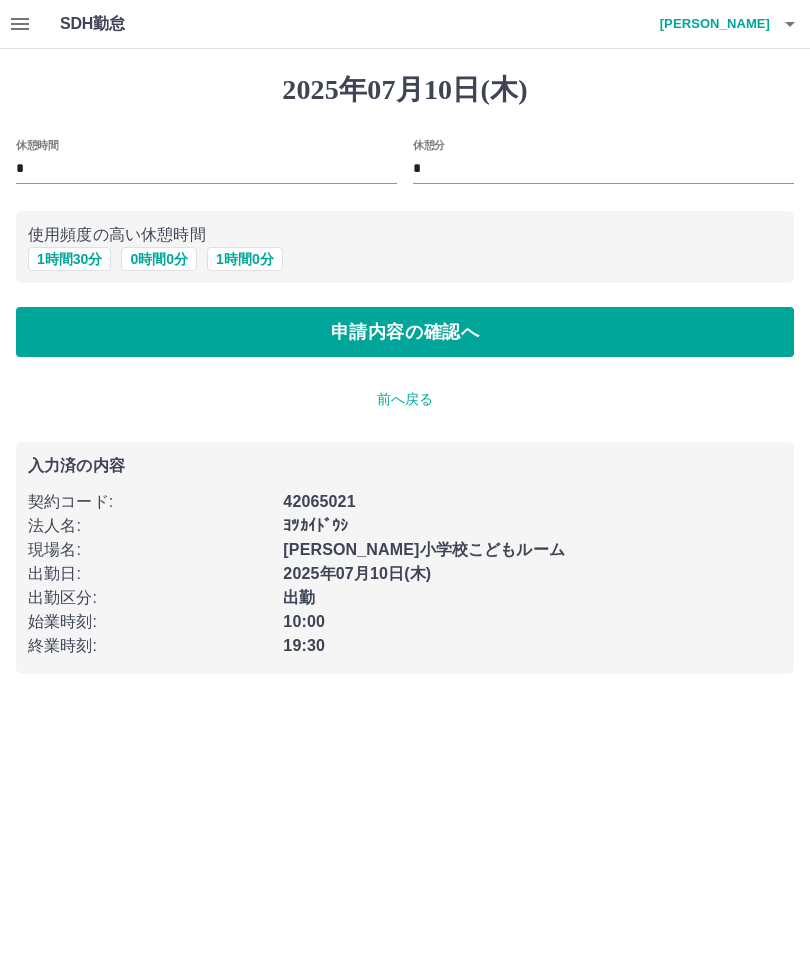 click on "*" at bounding box center (603, 169) 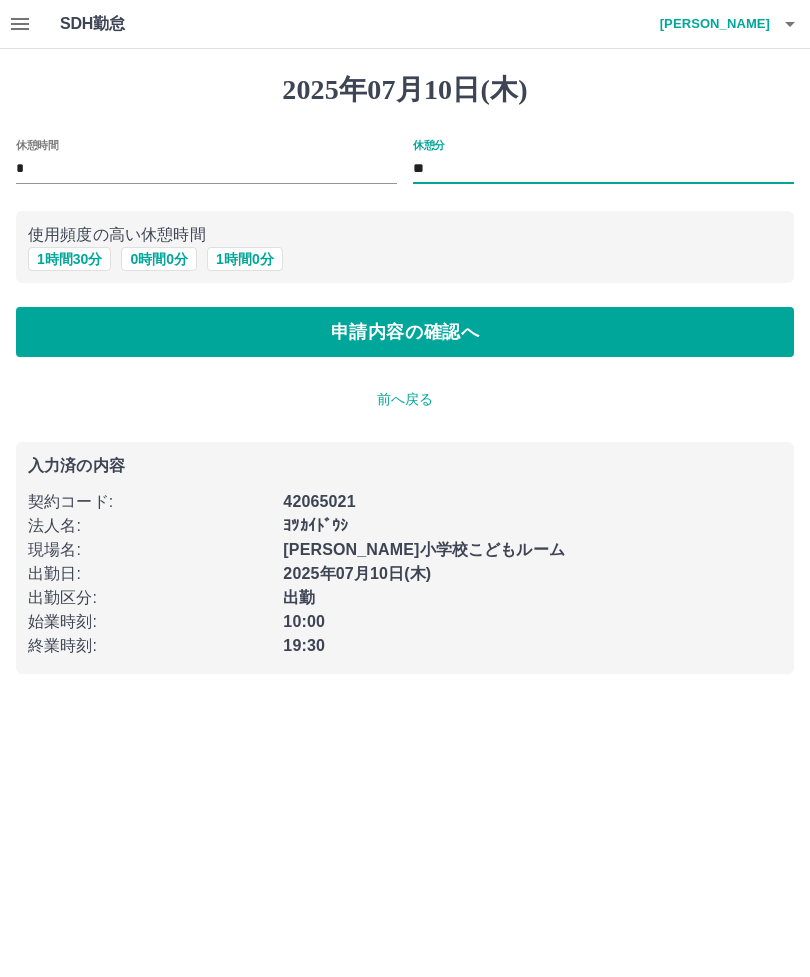 type on "*" 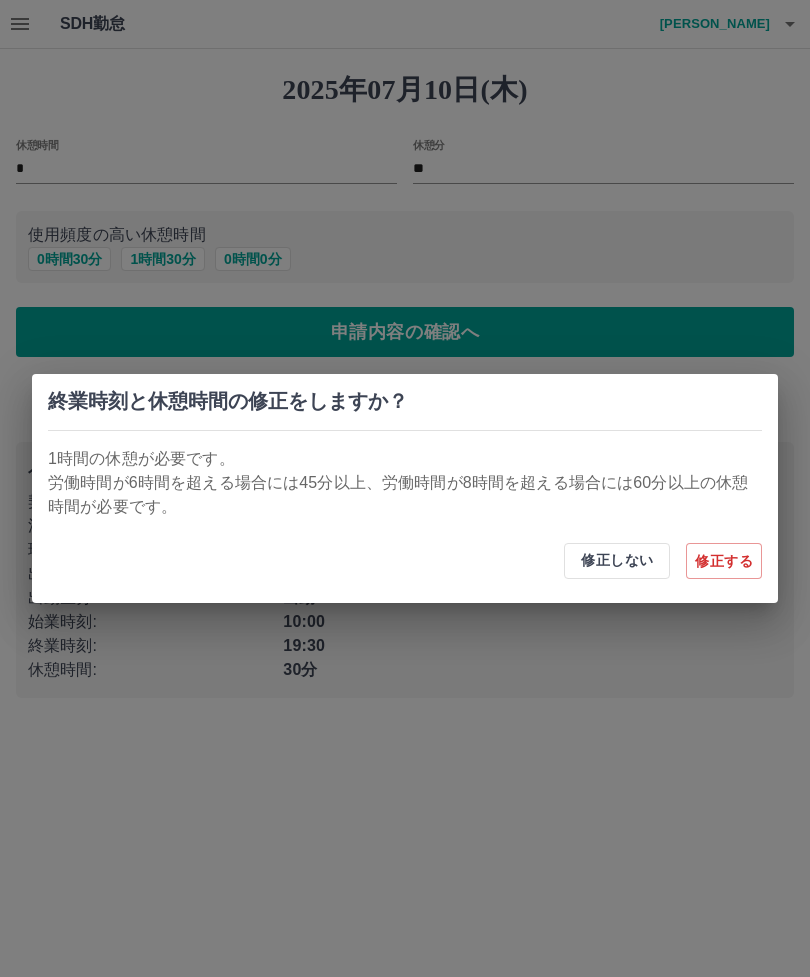 click on "修正する" at bounding box center [724, 561] 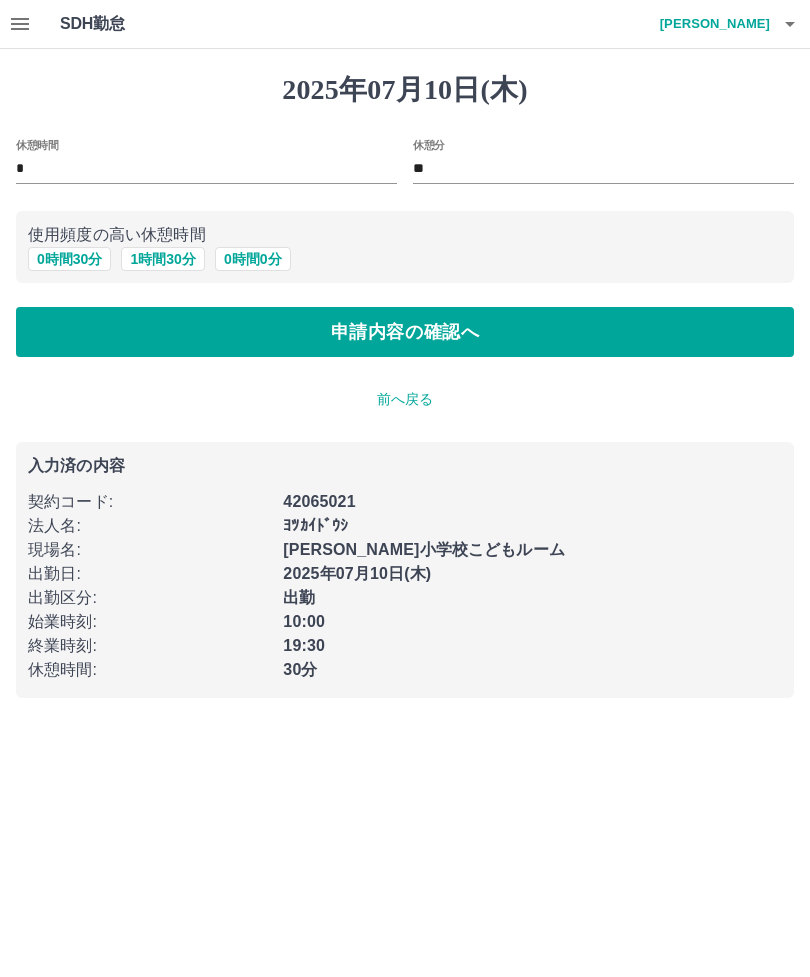 click on "**" at bounding box center [603, 169] 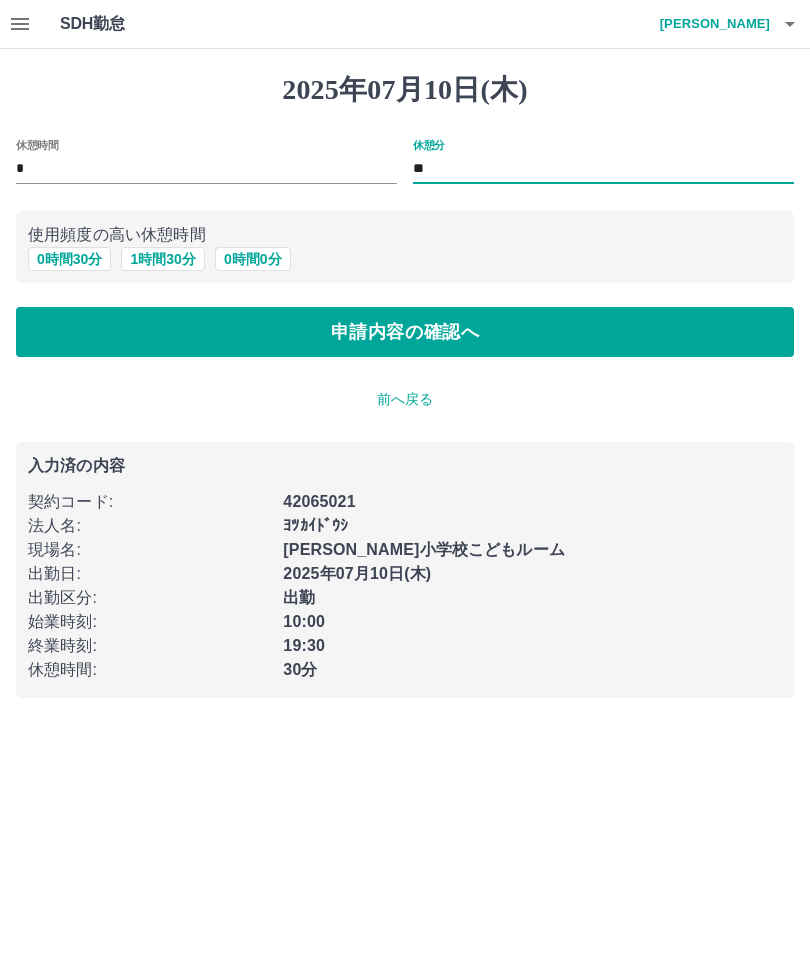 type on "*" 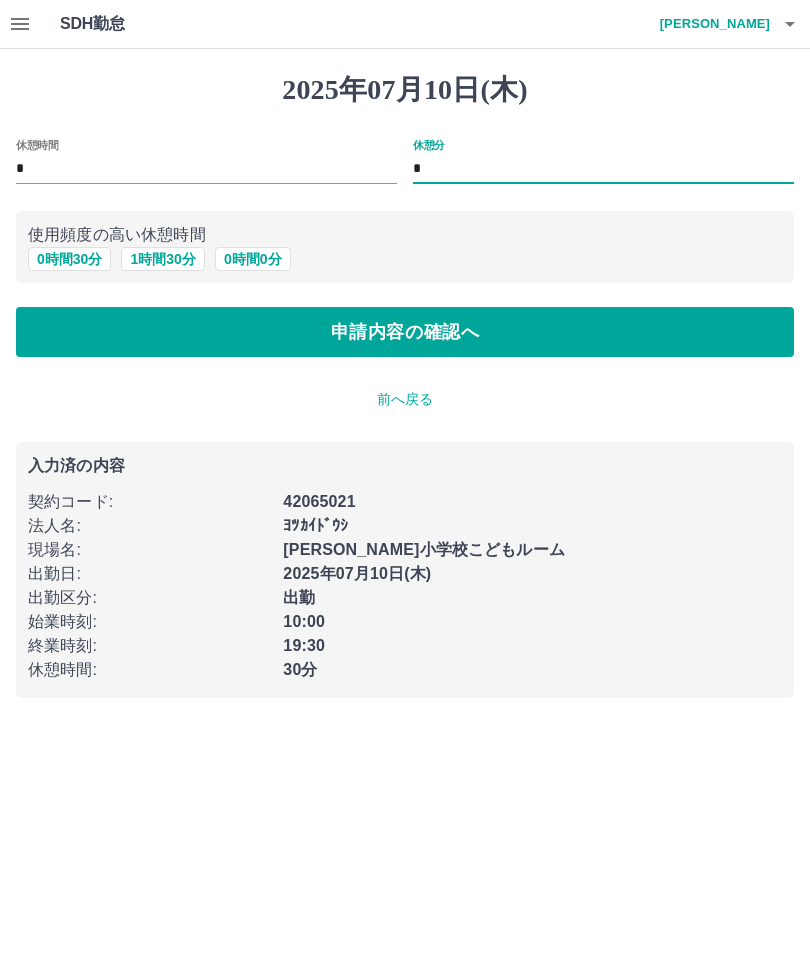 type 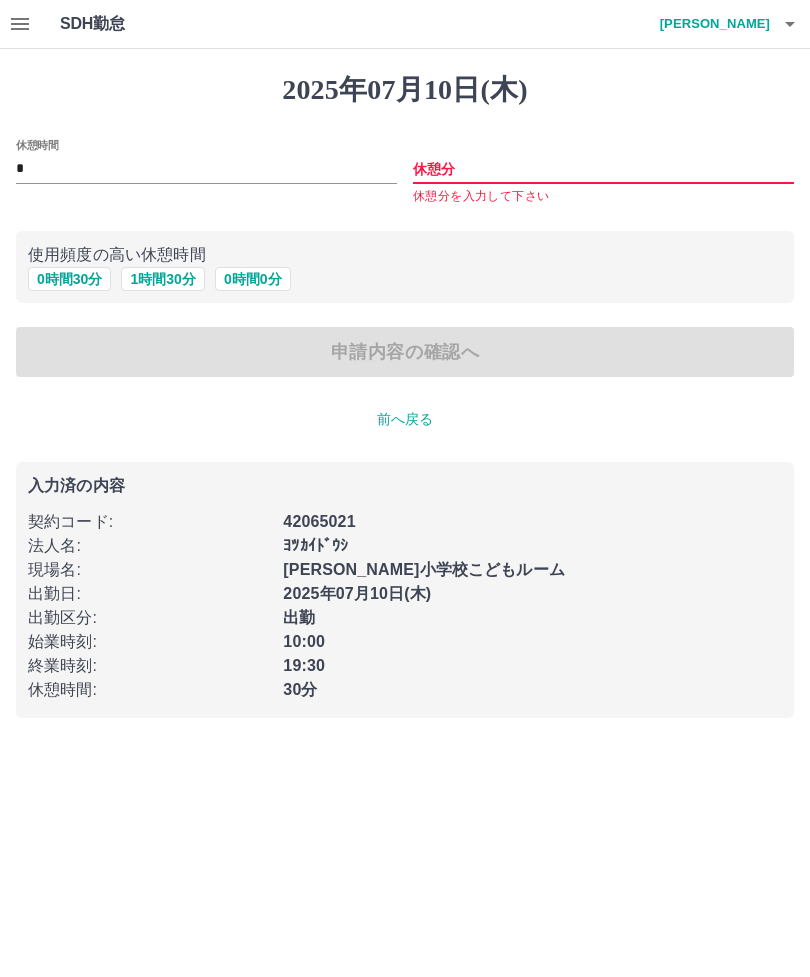 click on "前へ戻る" at bounding box center (405, 419) 